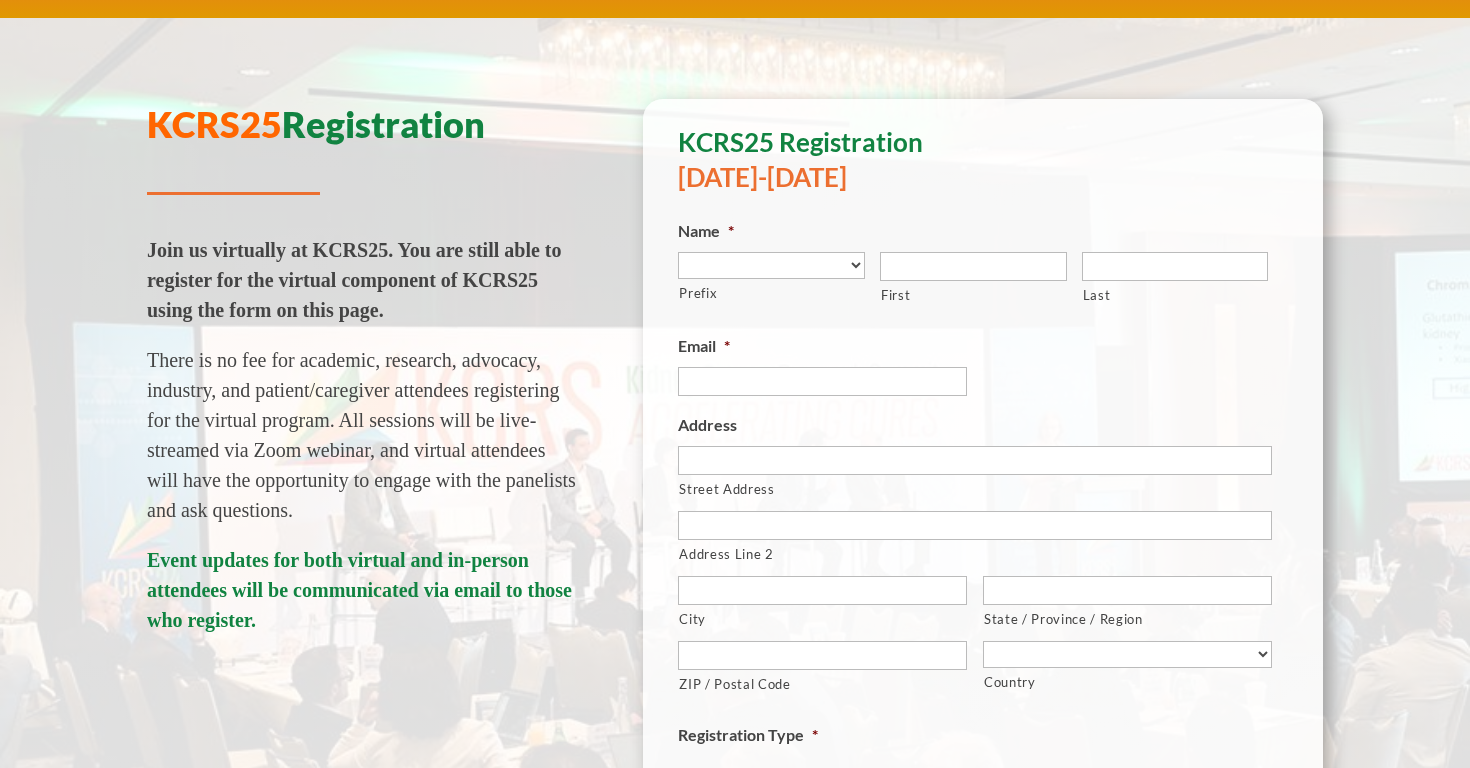 scroll, scrollTop: 212, scrollLeft: 0, axis: vertical 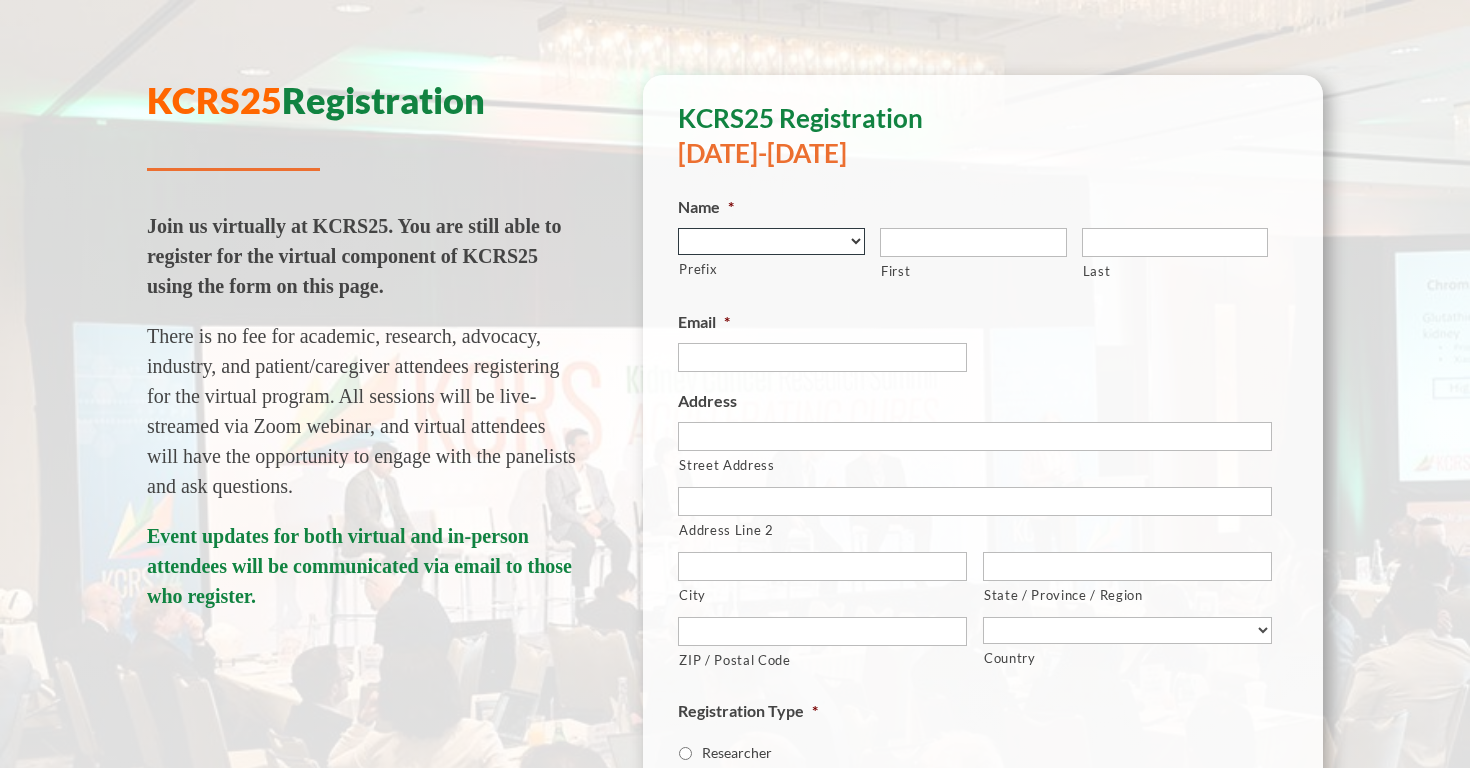 select on "Dr." 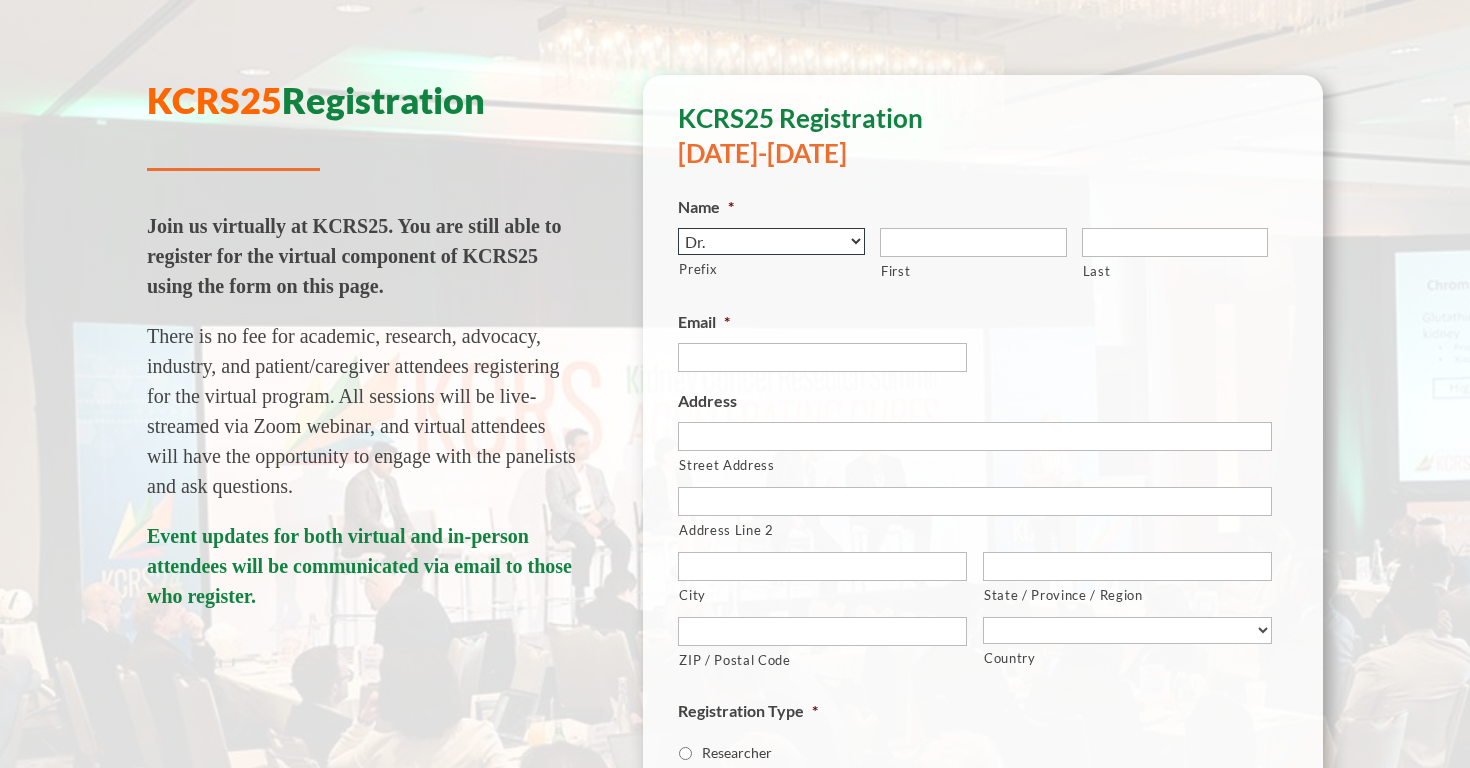 click on "Dr." at bounding box center (0, 0) 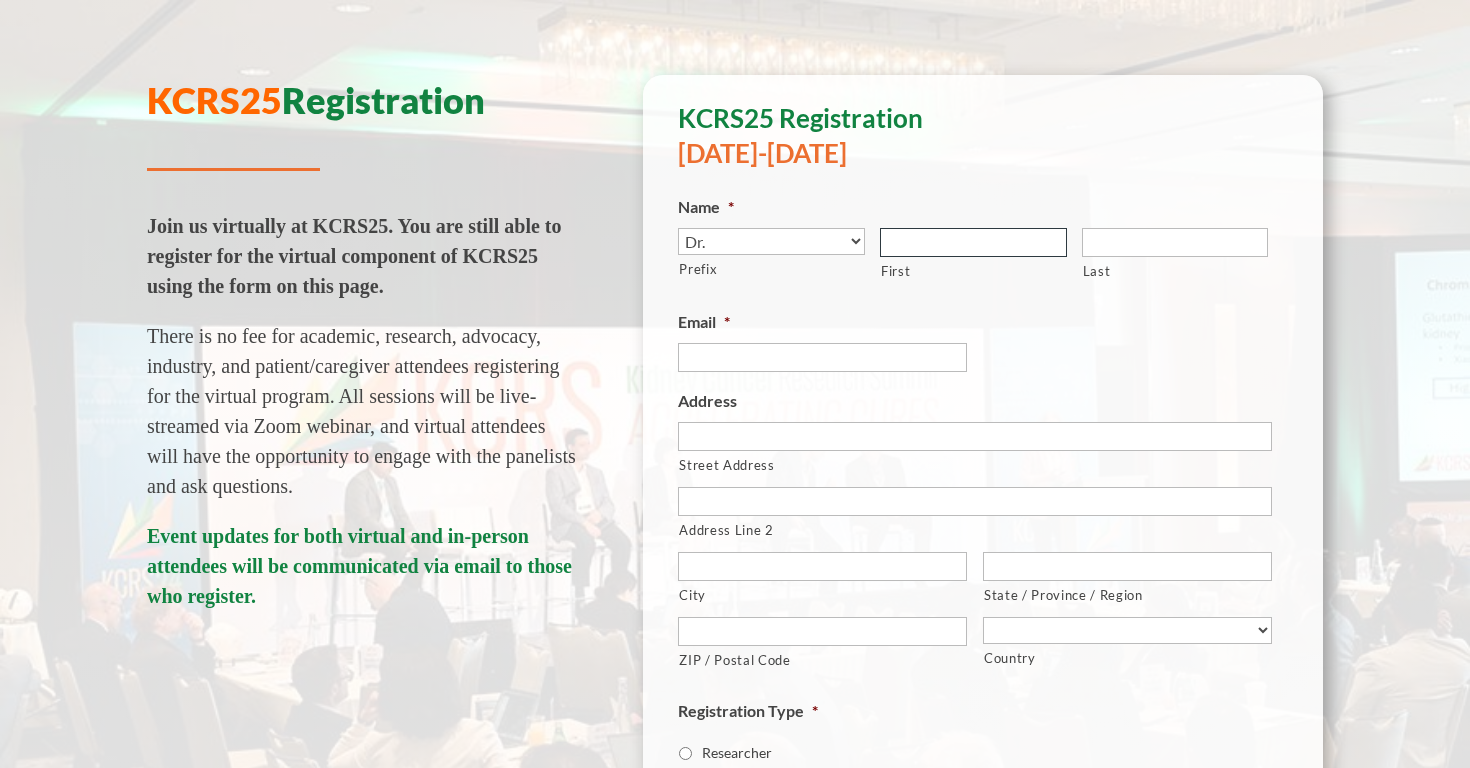click on "First" at bounding box center (973, 242) 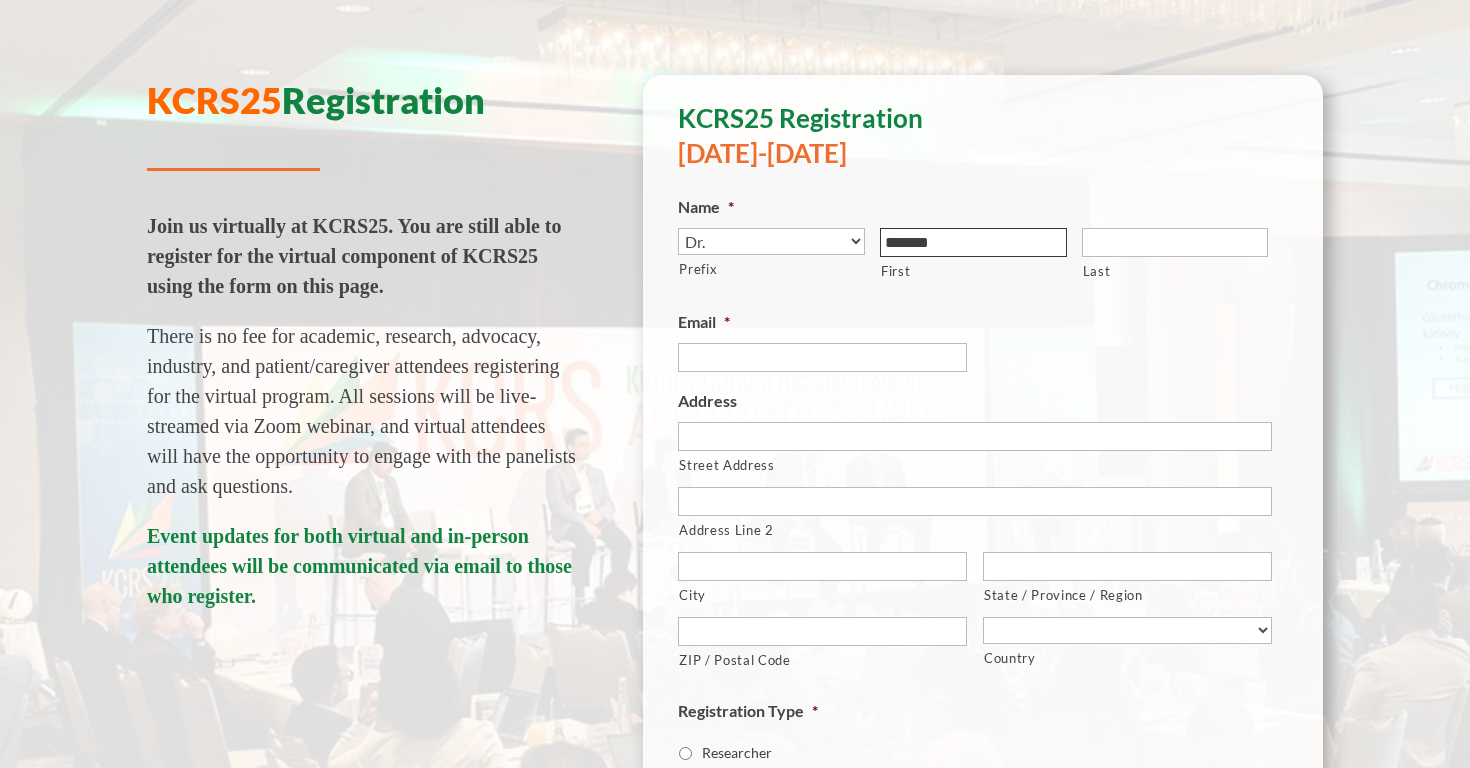 type on "*******" 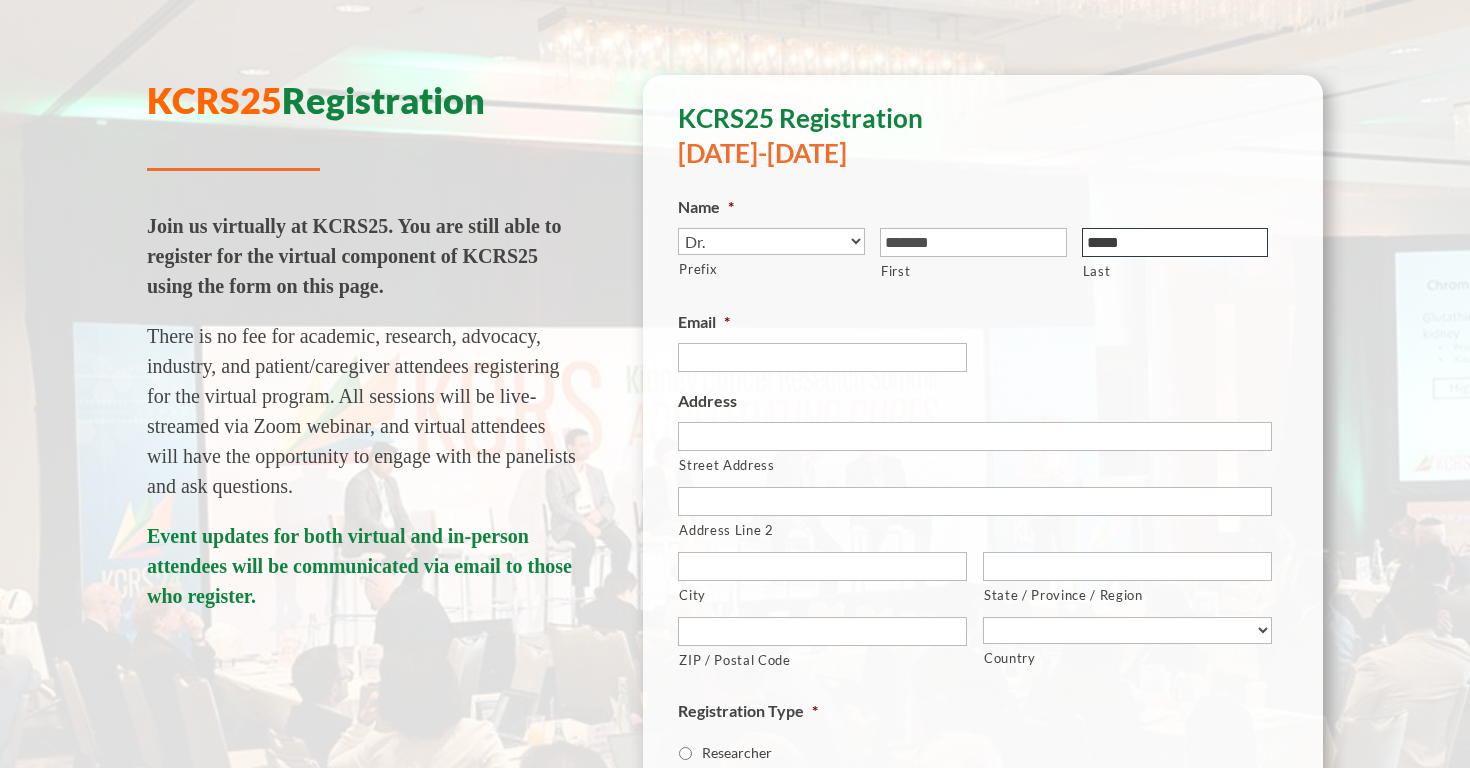 type on "*****" 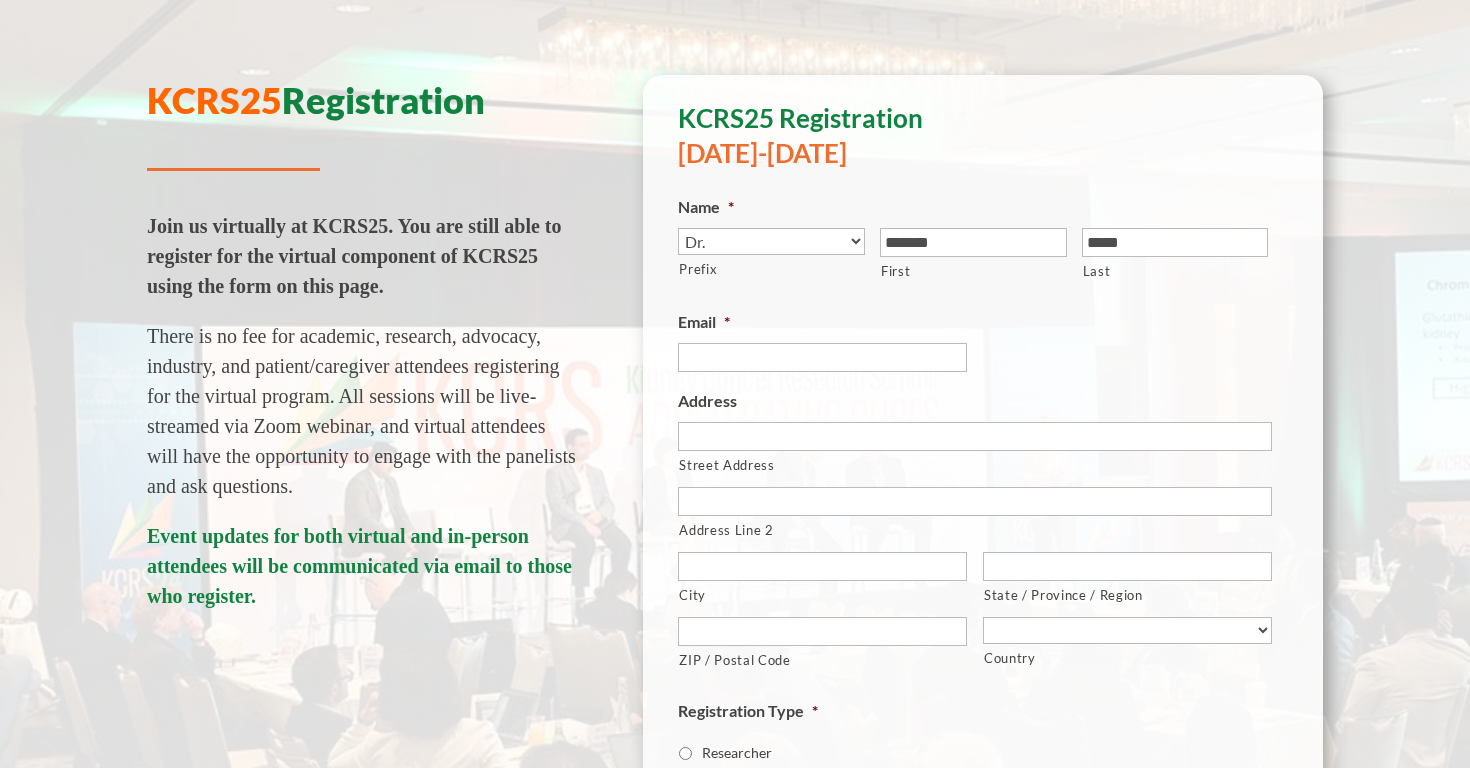click on "Email *" at bounding box center [822, 357] 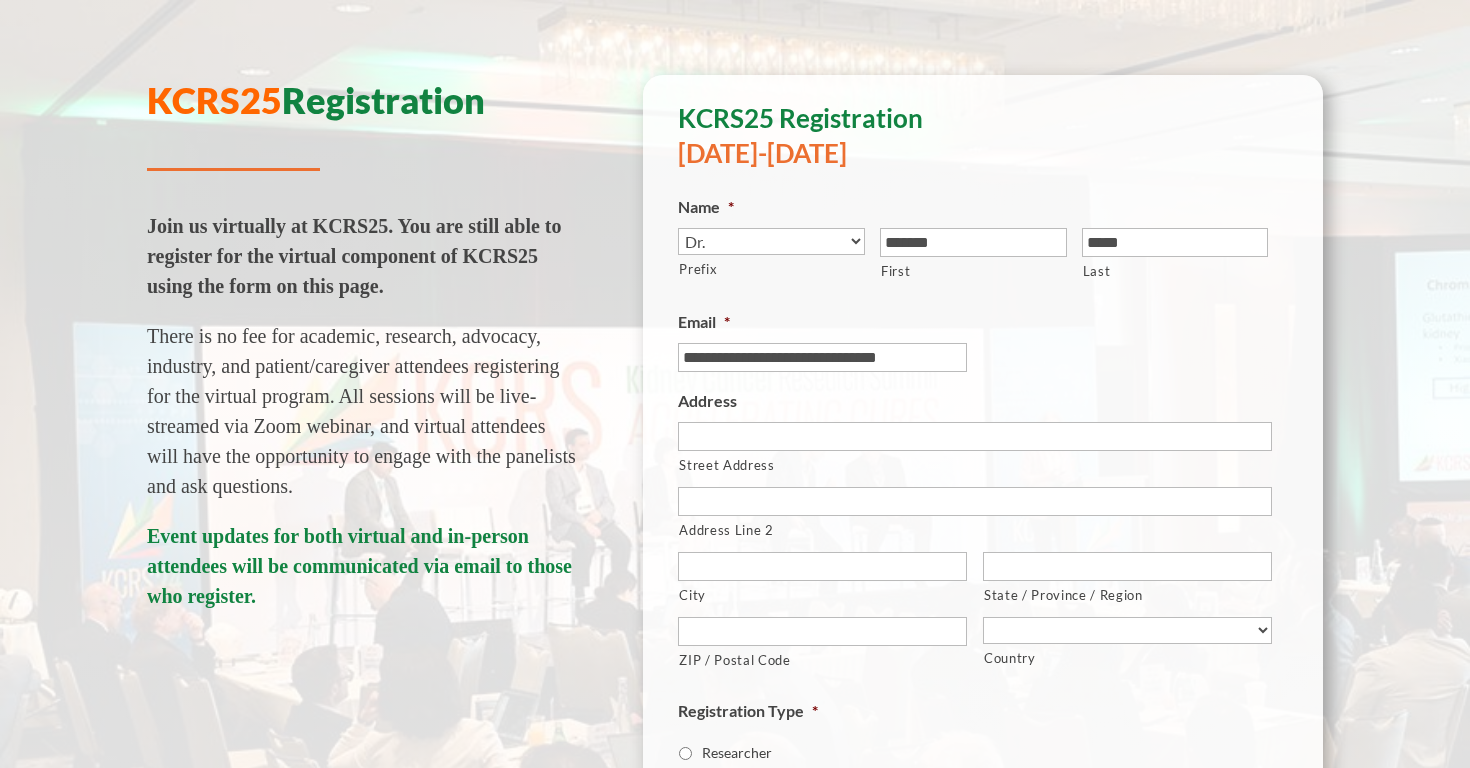 type on "**********" 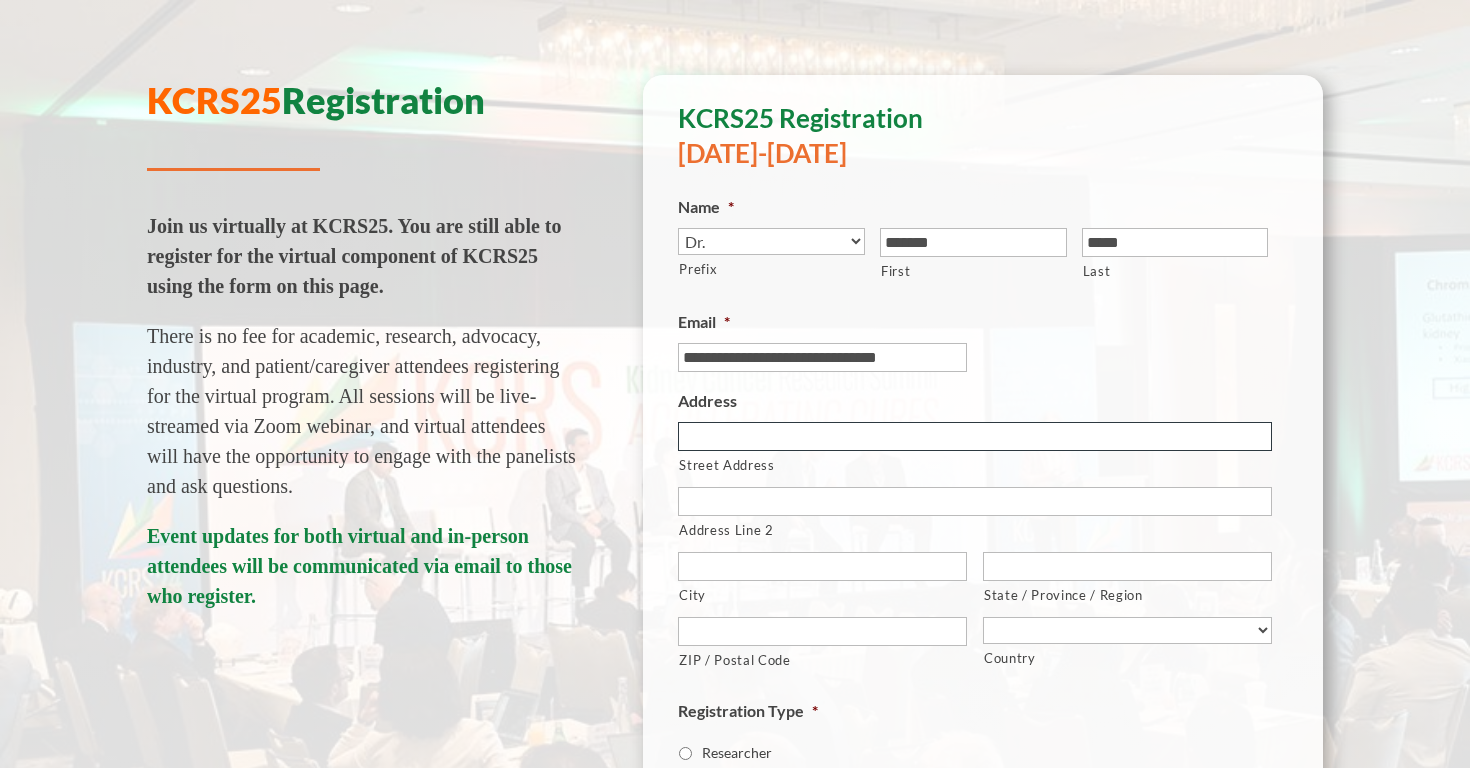 click on "Street Address" at bounding box center [975, 436] 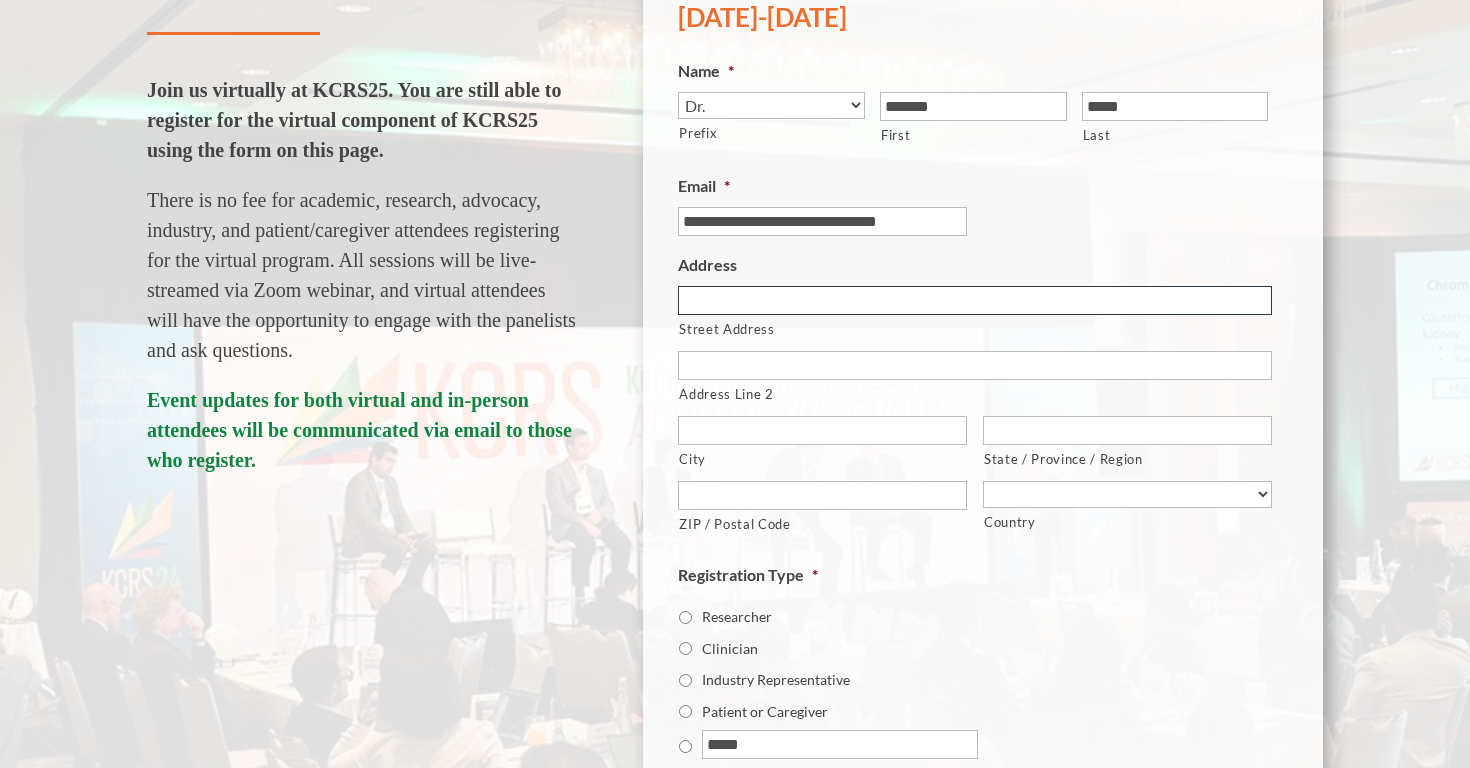 scroll, scrollTop: 349, scrollLeft: 0, axis: vertical 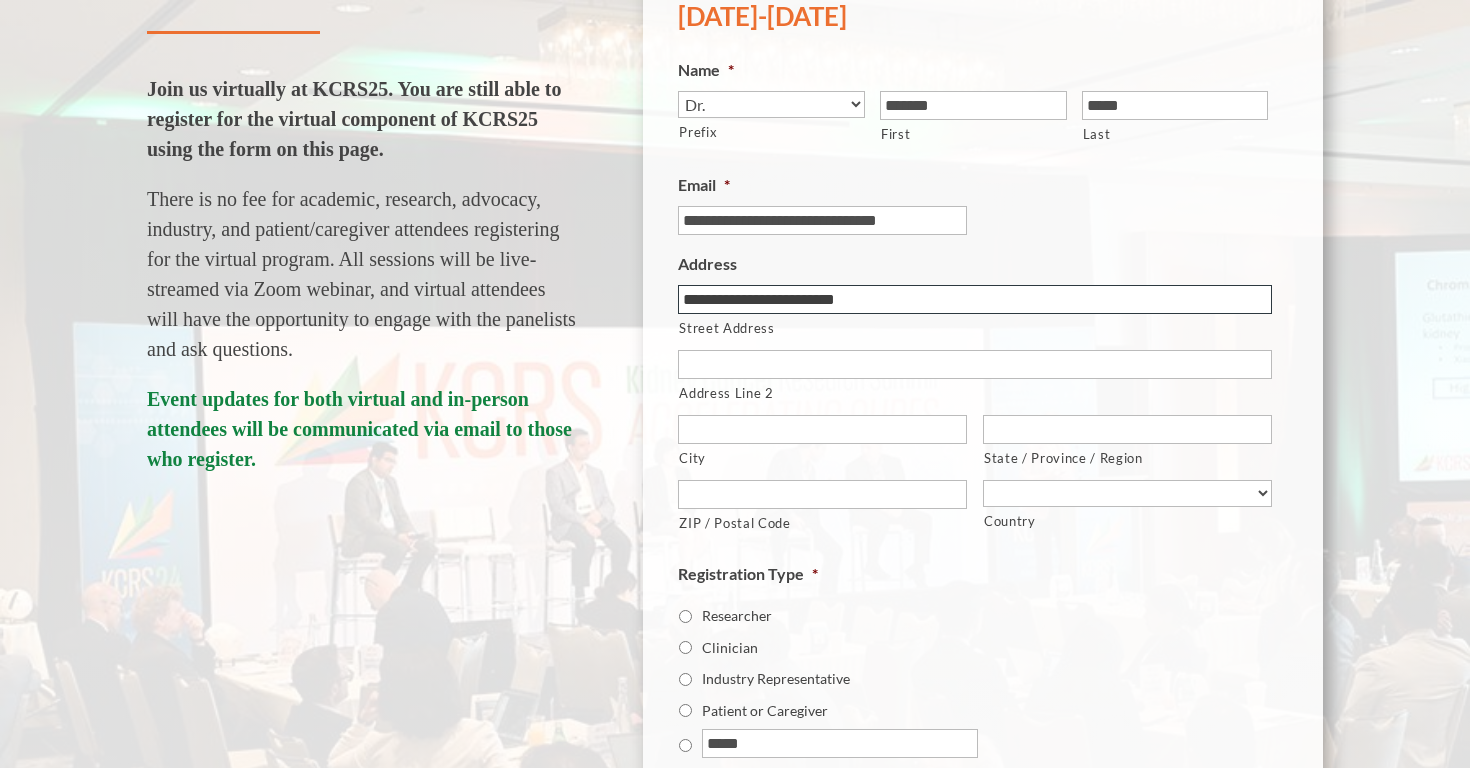 type on "**********" 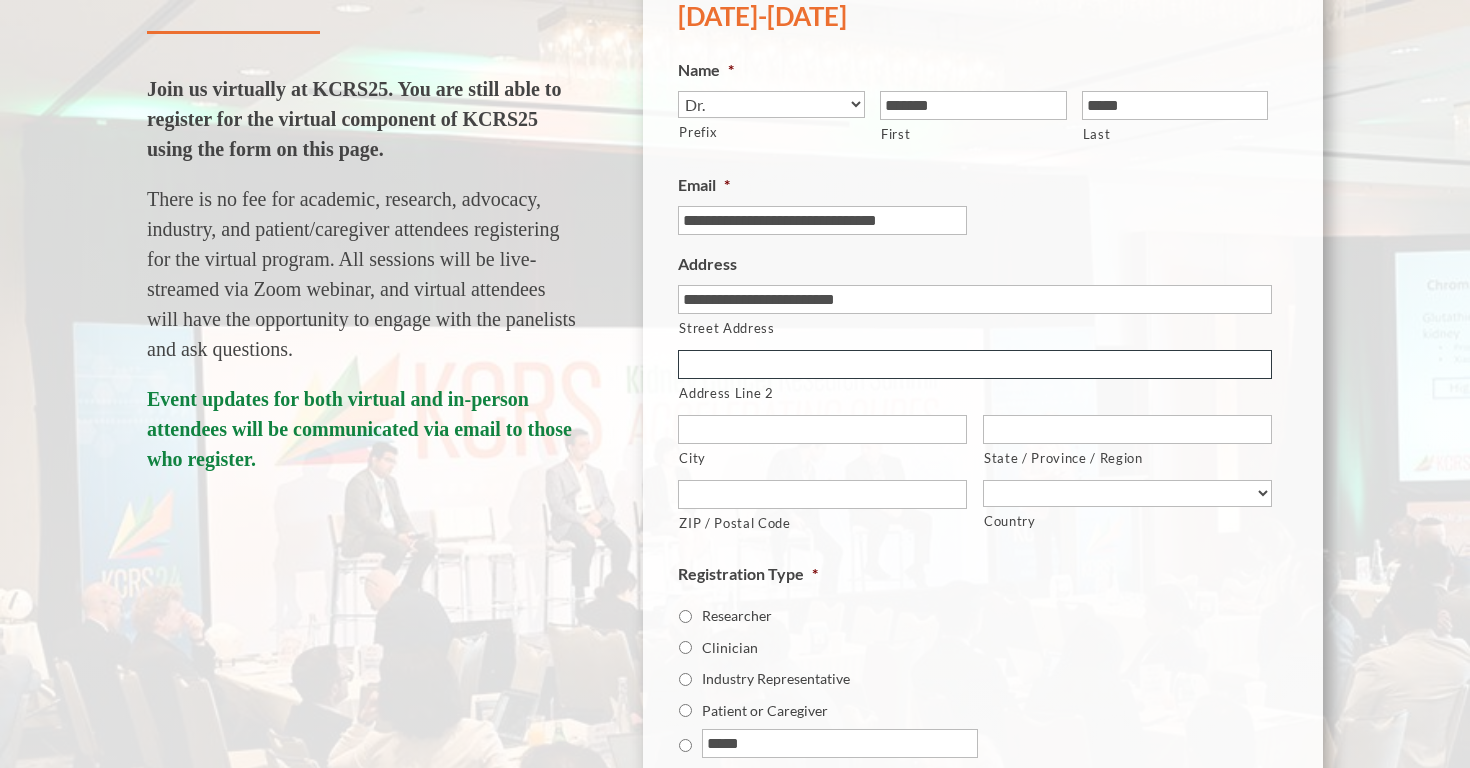 click on "Address Line 2" at bounding box center (975, 364) 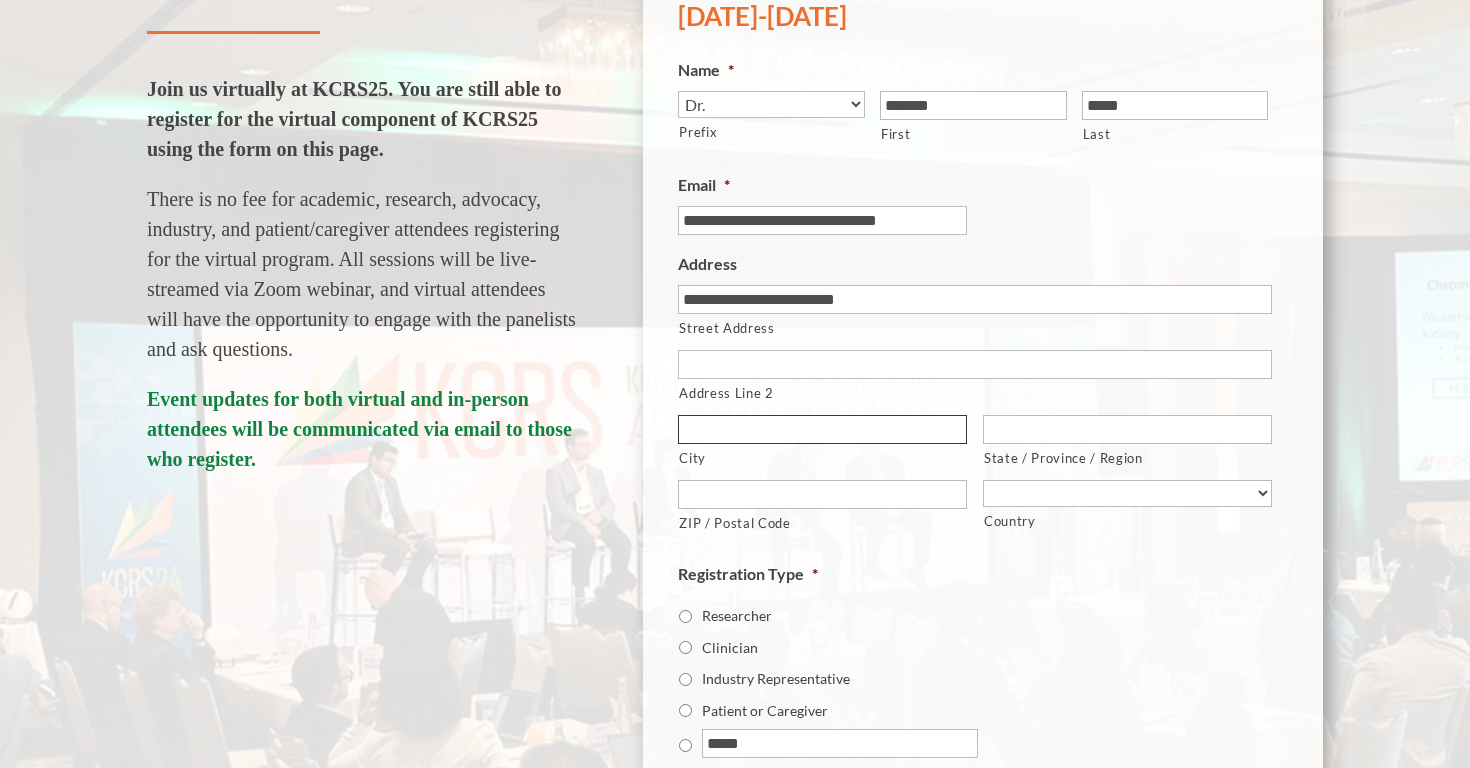 click on "City" at bounding box center (822, 429) 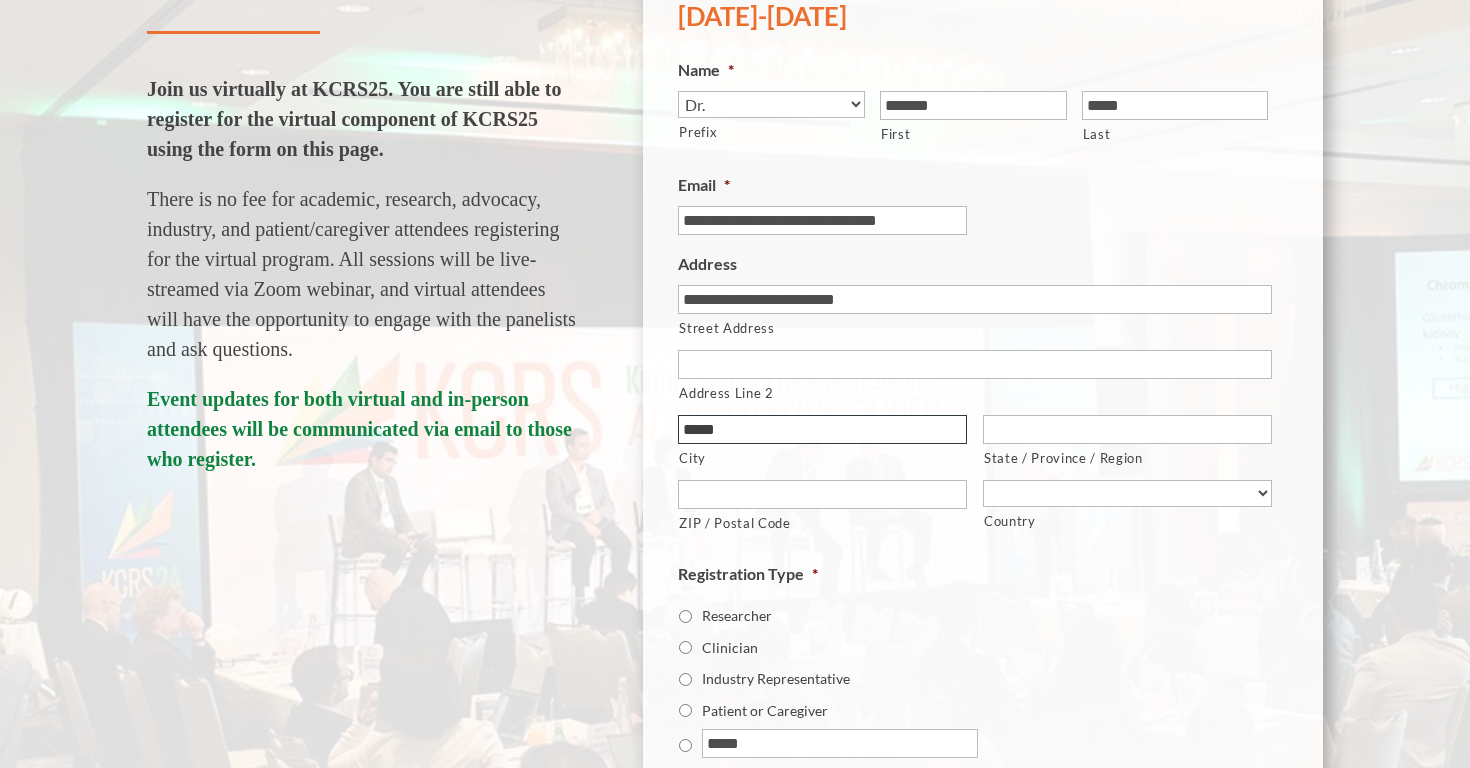 type on "*****" 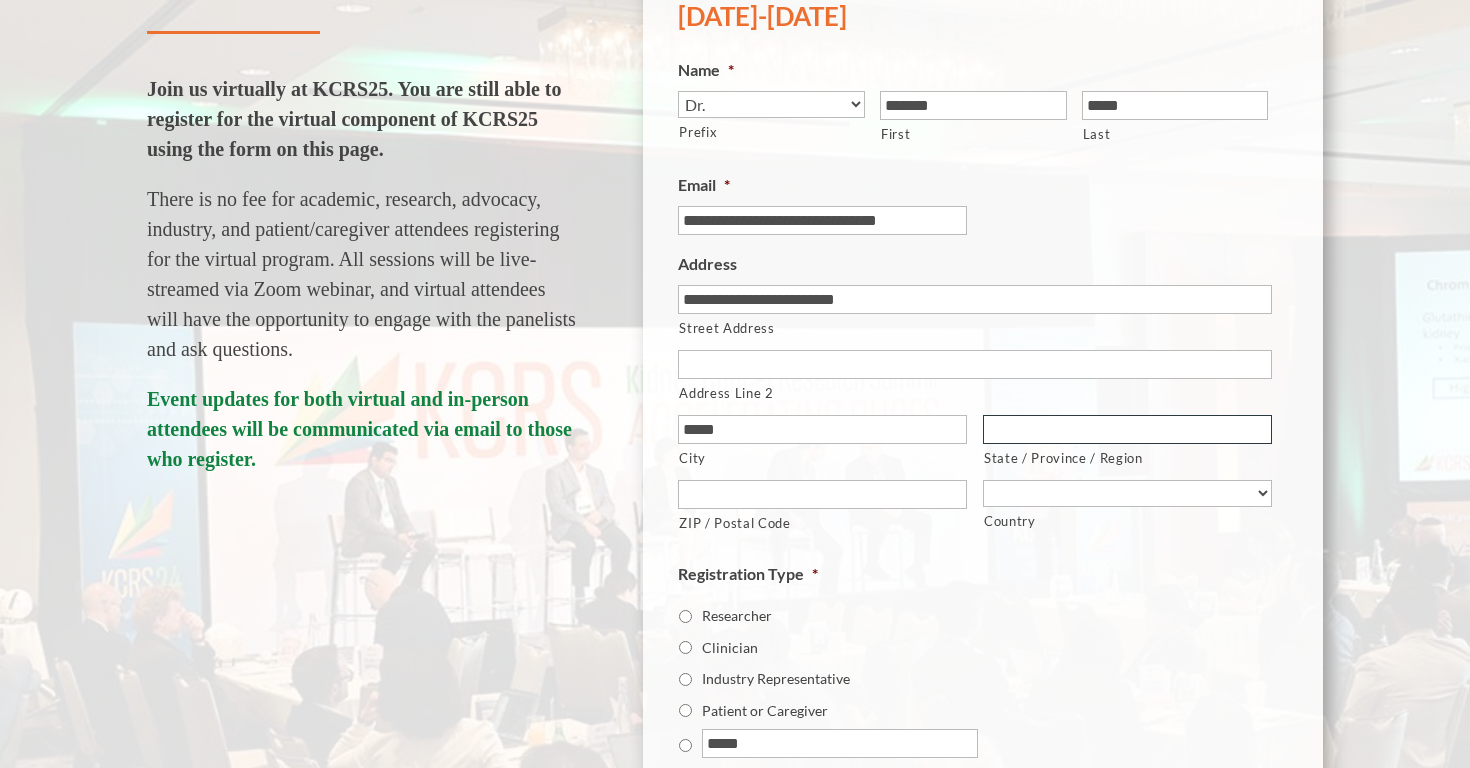 click on "State / Province / Region" at bounding box center (1127, 429) 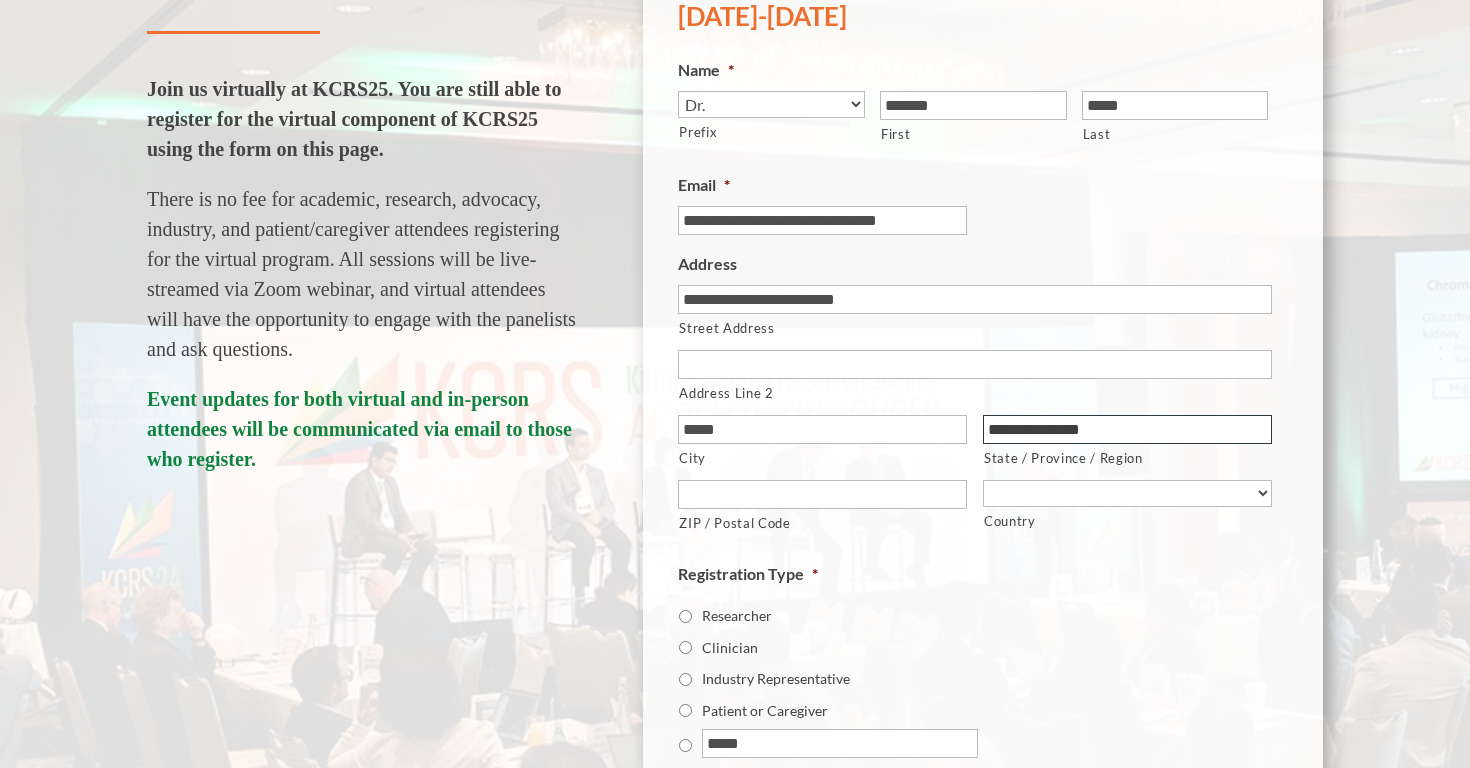 type on "**********" 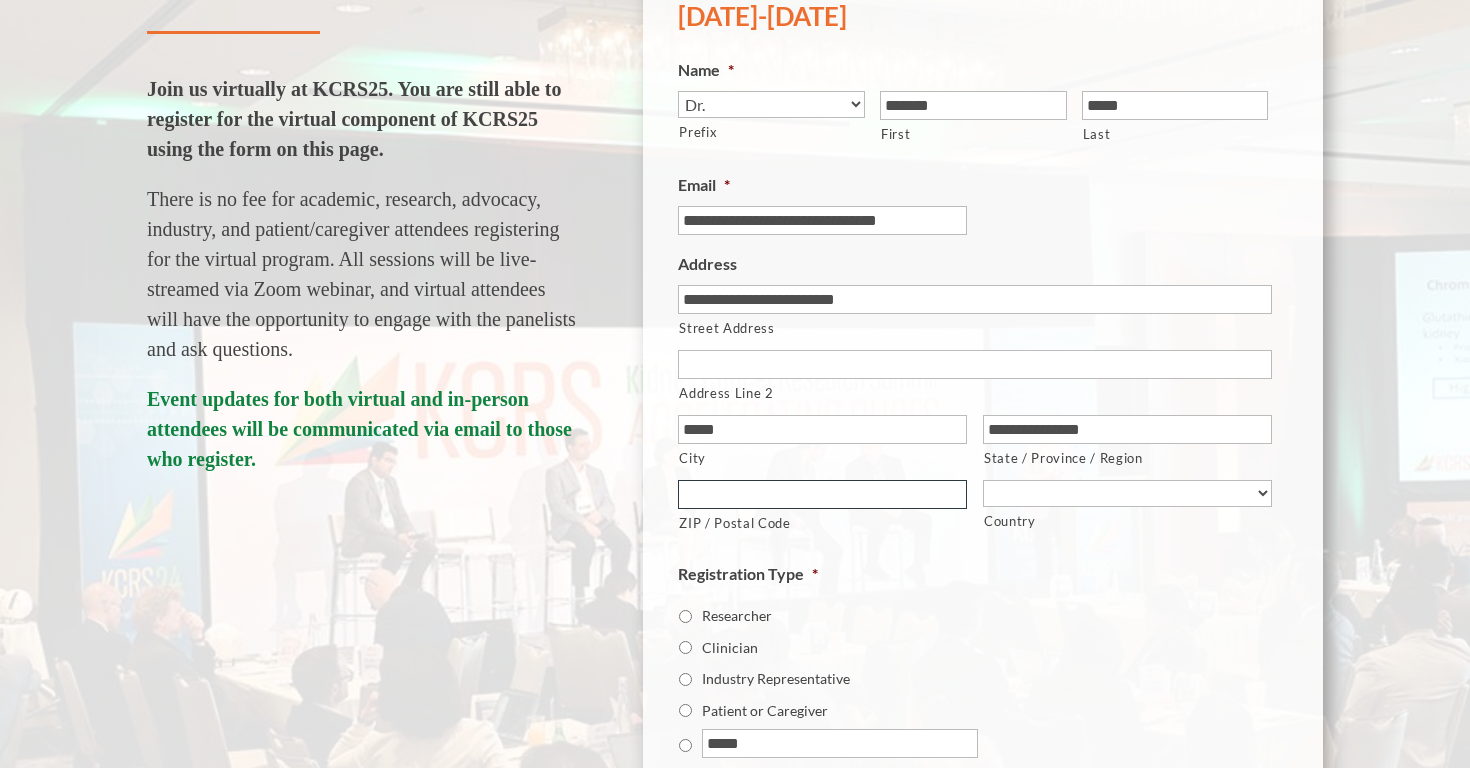 click on "ZIP / Postal Code" at bounding box center [822, 494] 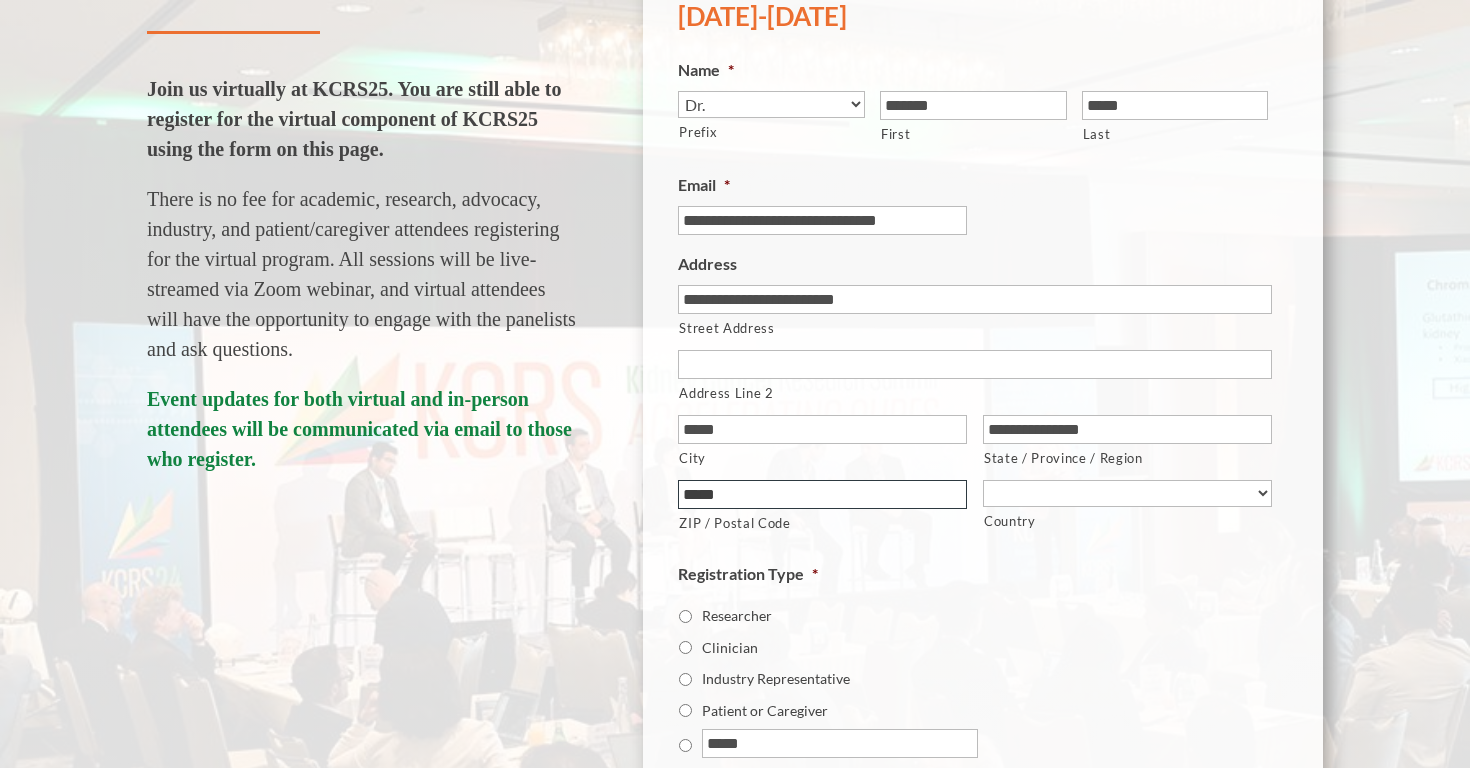 type on "*****" 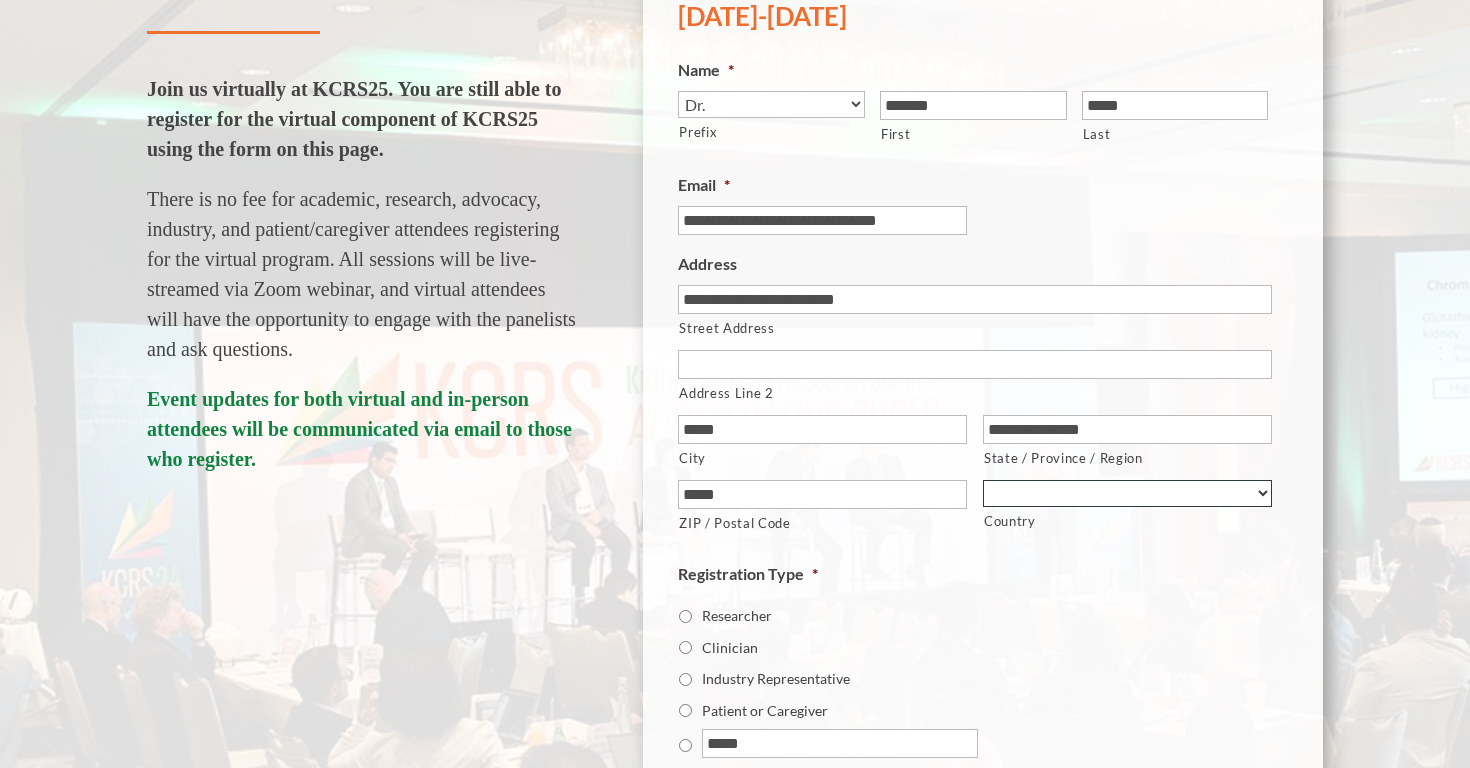 click on "Afghanistan Albania Algeria American Samoa Andorra Angola Anguilla Antarctica Antigua and Barbuda Argentina Armenia Aruba Australia Austria Azerbaijan Bahamas Bahrain Bangladesh Barbados Belarus Belgium Belize Benin Bermuda Bhutan Bolivia Bonaire, Sint Eustatius and Saba Bosnia and Herzegovina Botswana Bouvet Island Brazil British Indian Ocean Territory Brunei Darussalam Bulgaria Burkina Faso Burundi Cabo Verde Cambodia Cameroon Canada Cayman Islands Central African Republic Chad Chile China Christmas Island Cocos Islands Colombia Comoros Congo Congo, Democratic Republic of the Cook Islands Costa Rica Croatia Cuba Curaçao Cyprus Czechia Côte d'Ivoire Denmark Djibouti Dominica Dominican Republic Ecuador Egypt El Salvador Equatorial Guinea Eritrea Estonia Eswatini Ethiopia Falkland Islands Faroe Islands Fiji Finland France French Guiana French Polynesia French Southern Territories Gabon Gambia Georgia Germany Ghana Gibraltar Greece Greenland Grenada Guadeloupe Guam Guatemala Guernsey Guinea Guinea-Bissau Iran" at bounding box center [1127, 493] 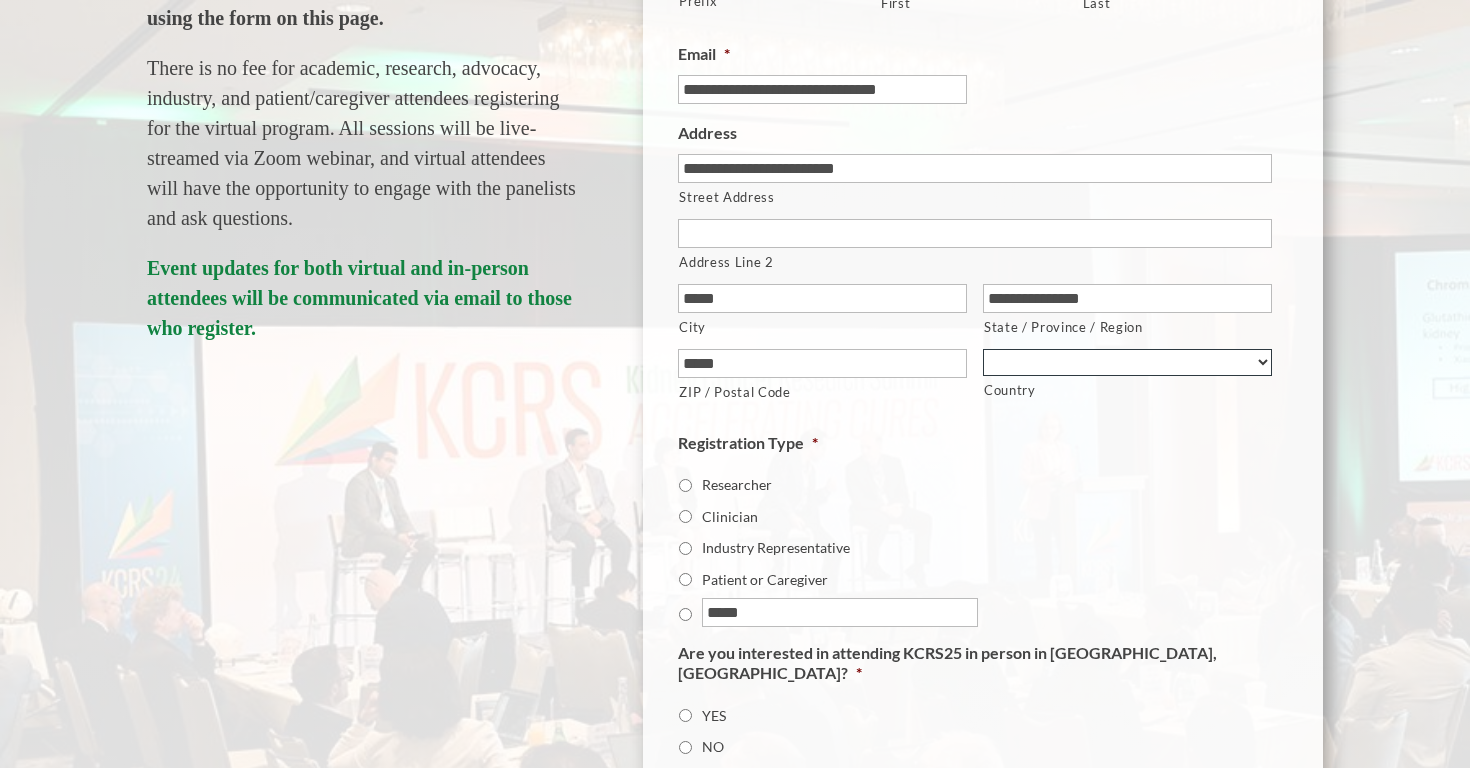 scroll, scrollTop: 481, scrollLeft: 0, axis: vertical 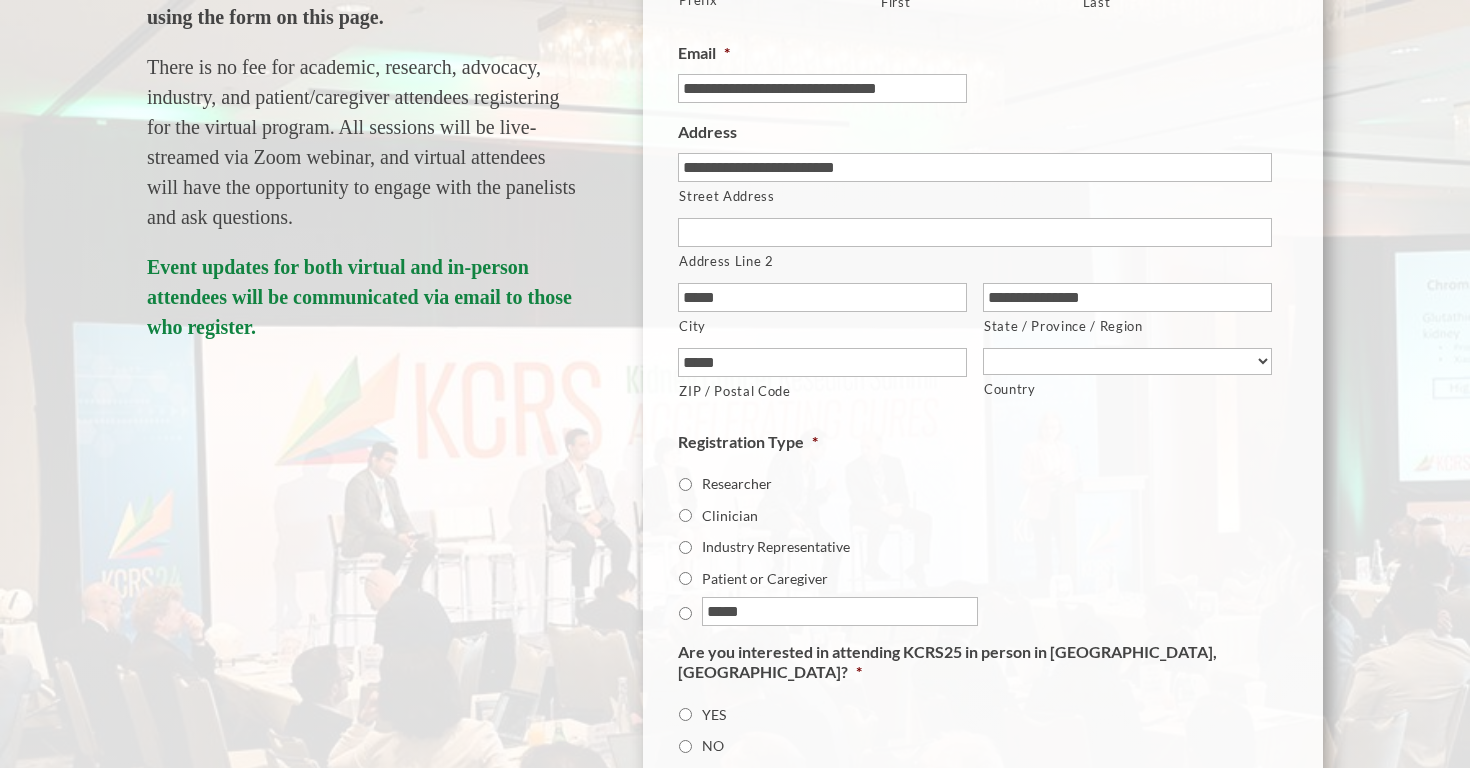 click on "Researcher" at bounding box center [685, 484] 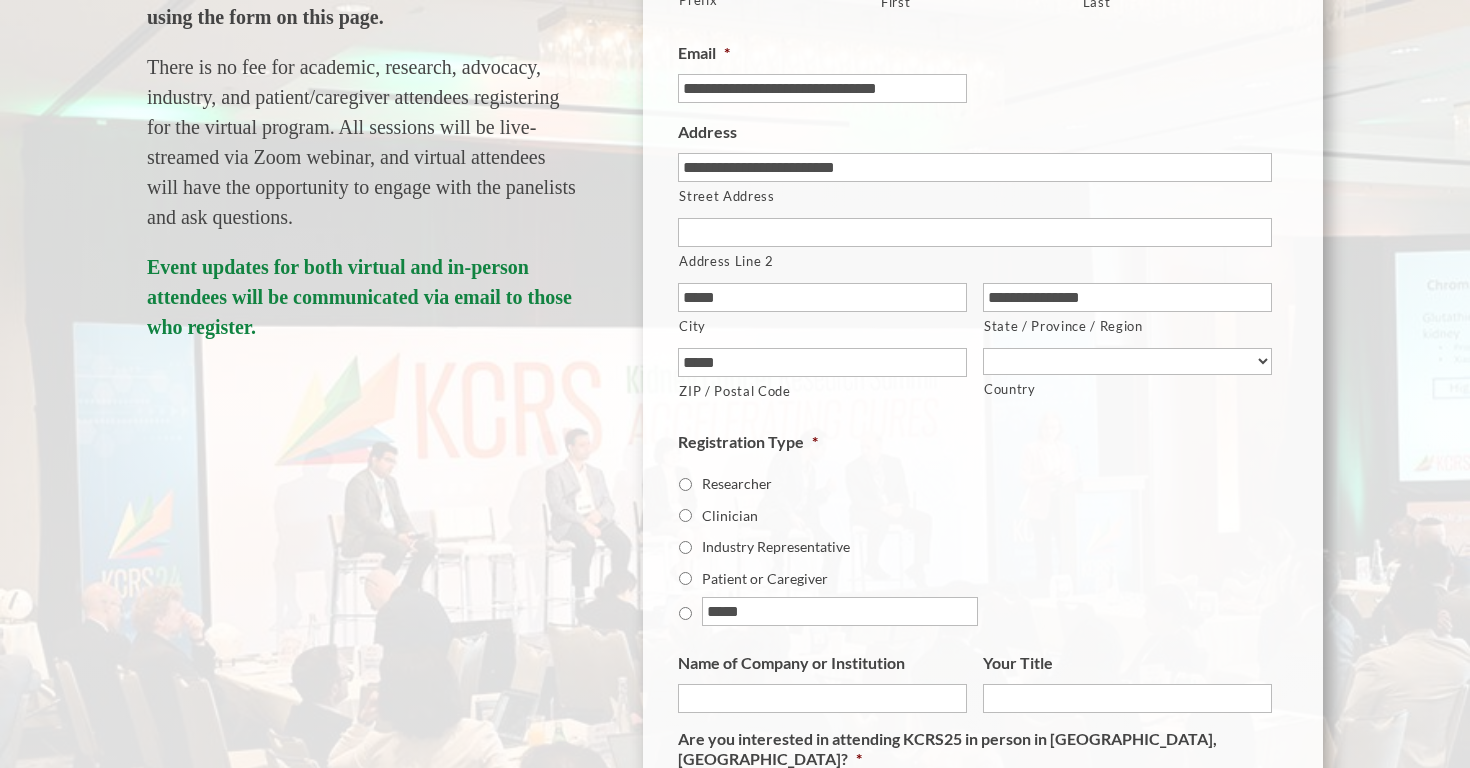 click on "Clinician" at bounding box center [685, 515] 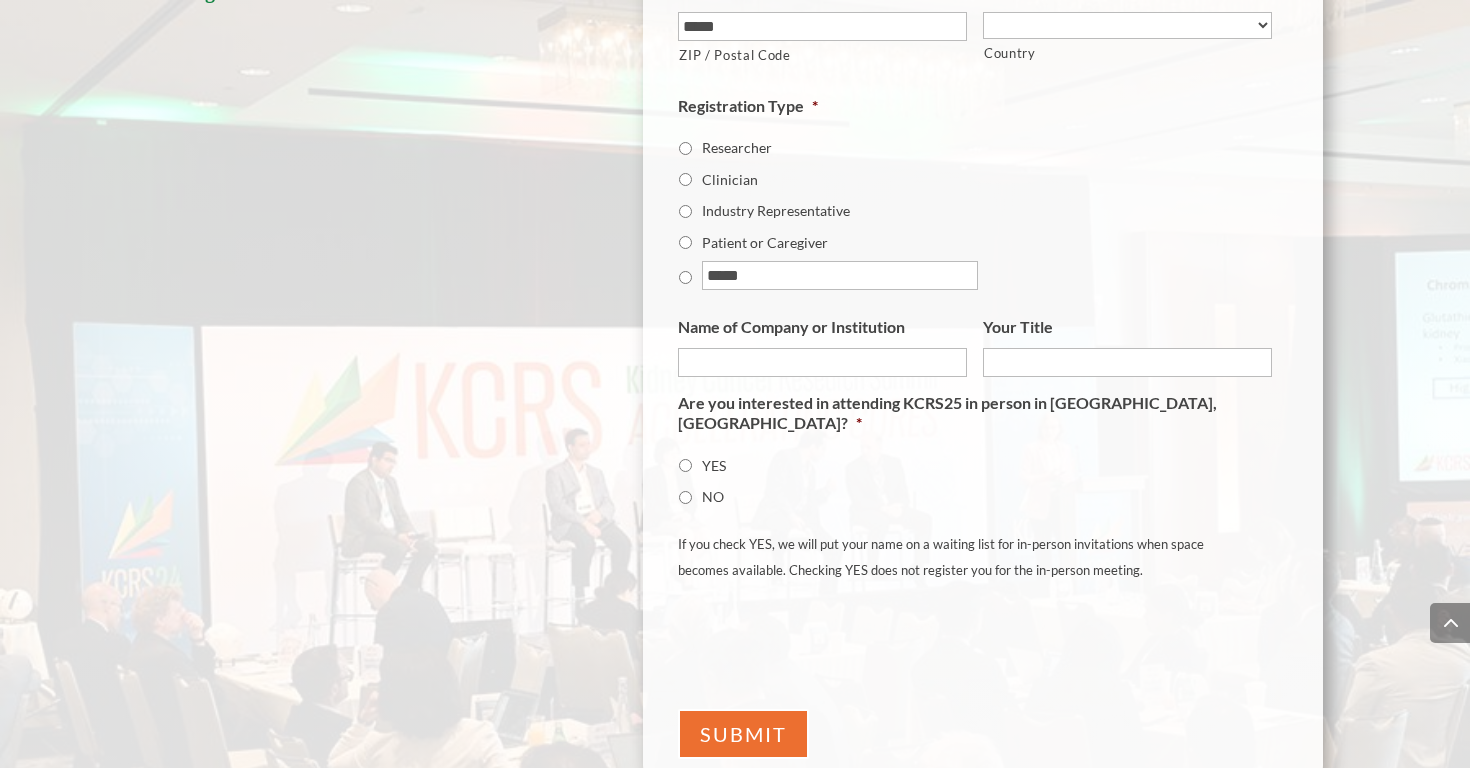 scroll, scrollTop: 820, scrollLeft: 0, axis: vertical 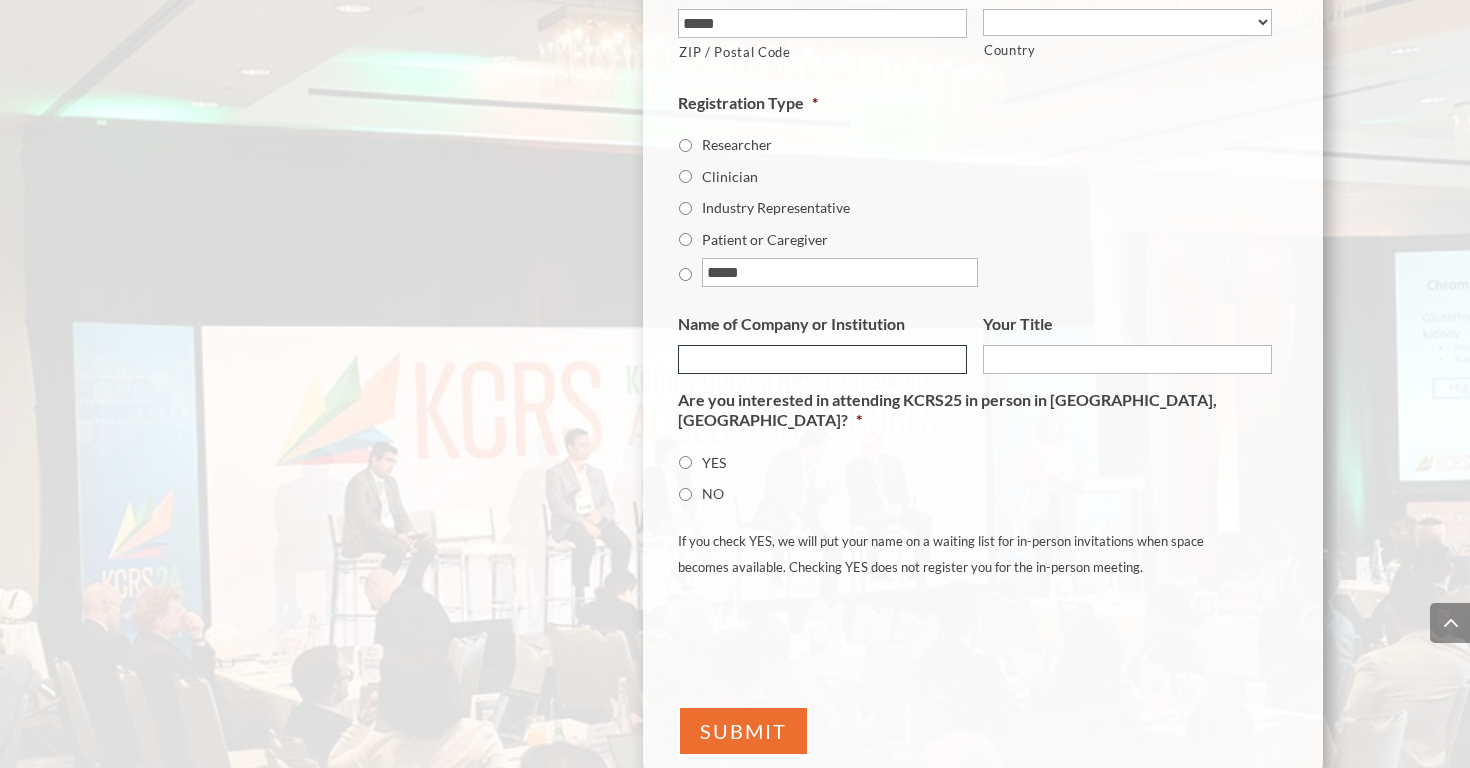 click on "Name of Company or Institution" at bounding box center (822, 359) 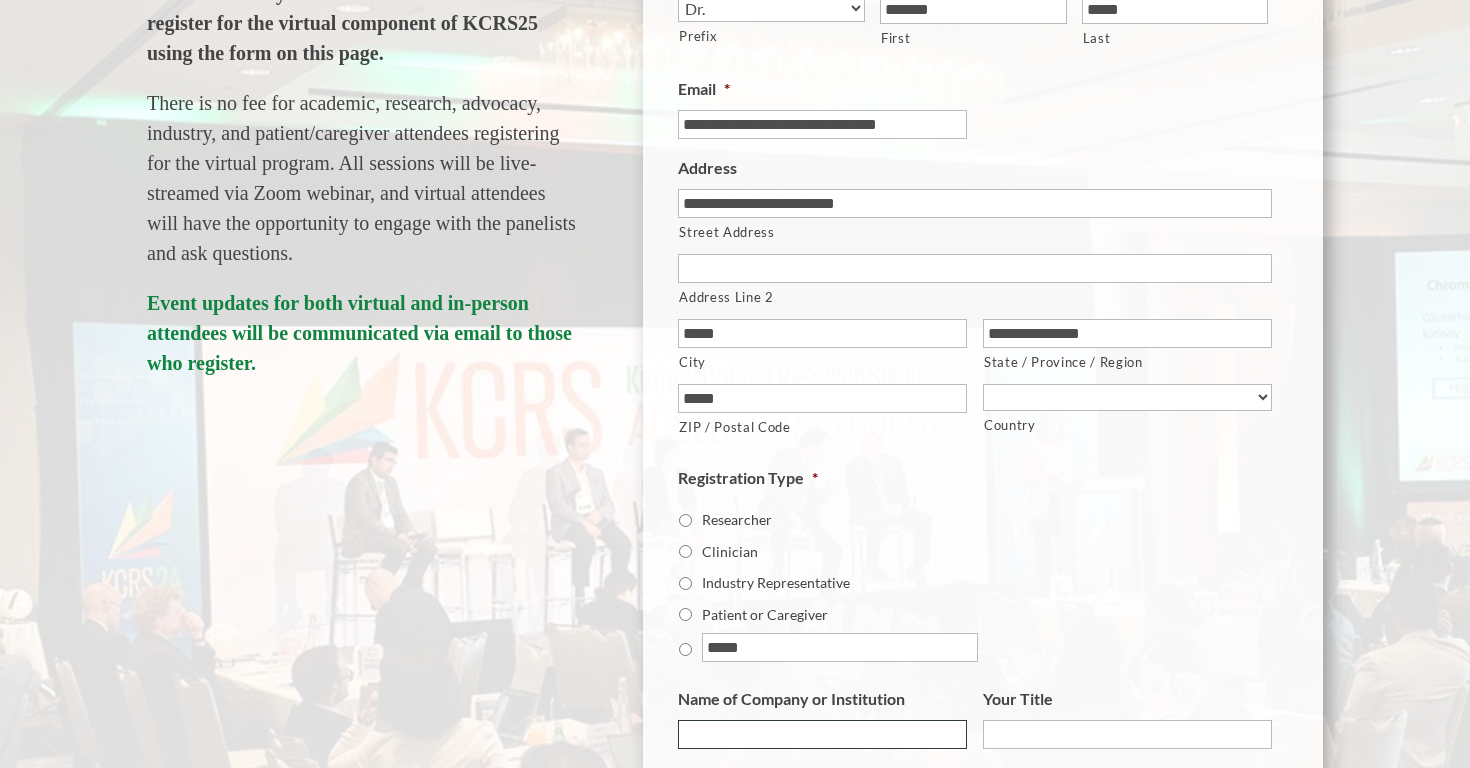 scroll, scrollTop: 450, scrollLeft: 0, axis: vertical 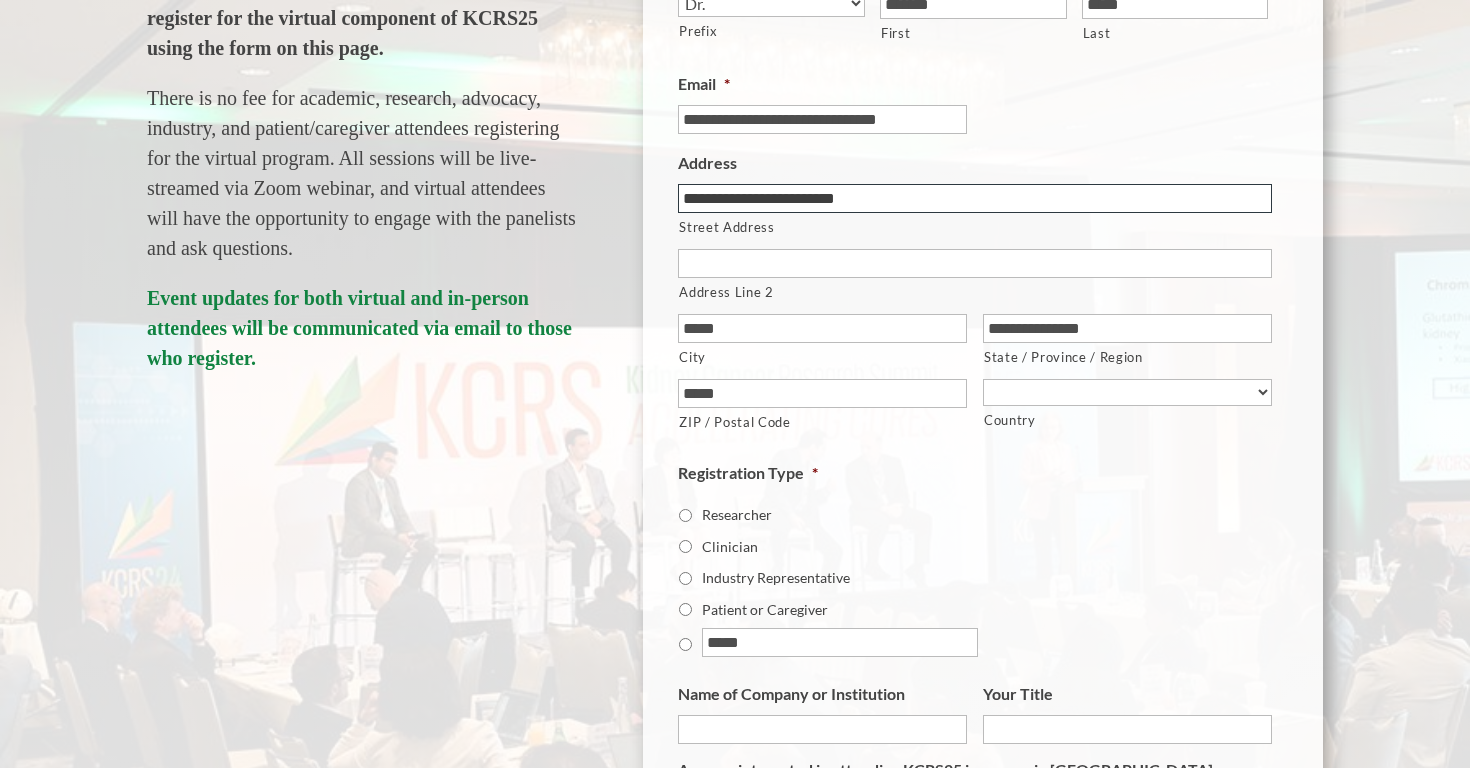 drag, startPoint x: 945, startPoint y: 206, endPoint x: 664, endPoint y: 153, distance: 285.95453 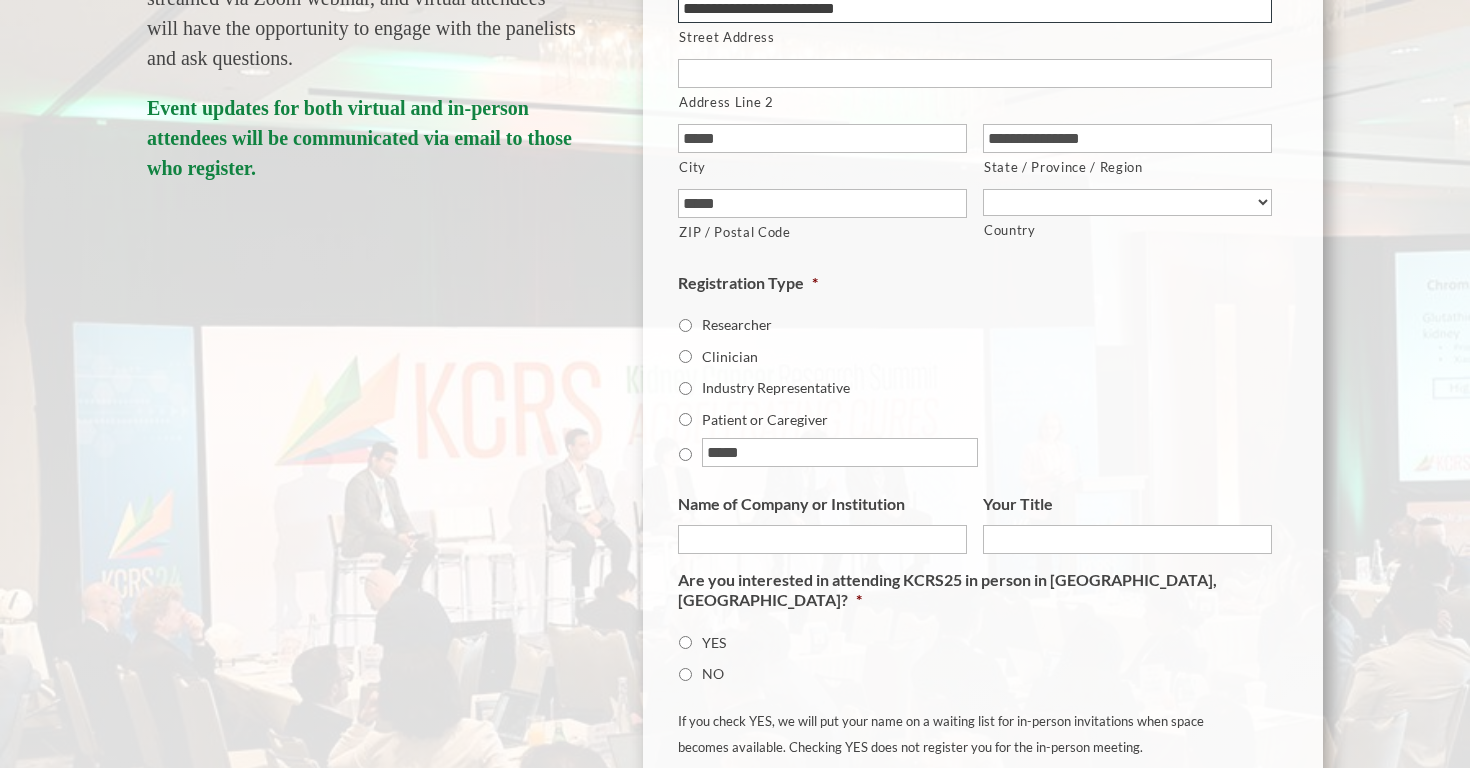 scroll, scrollTop: 652, scrollLeft: 0, axis: vertical 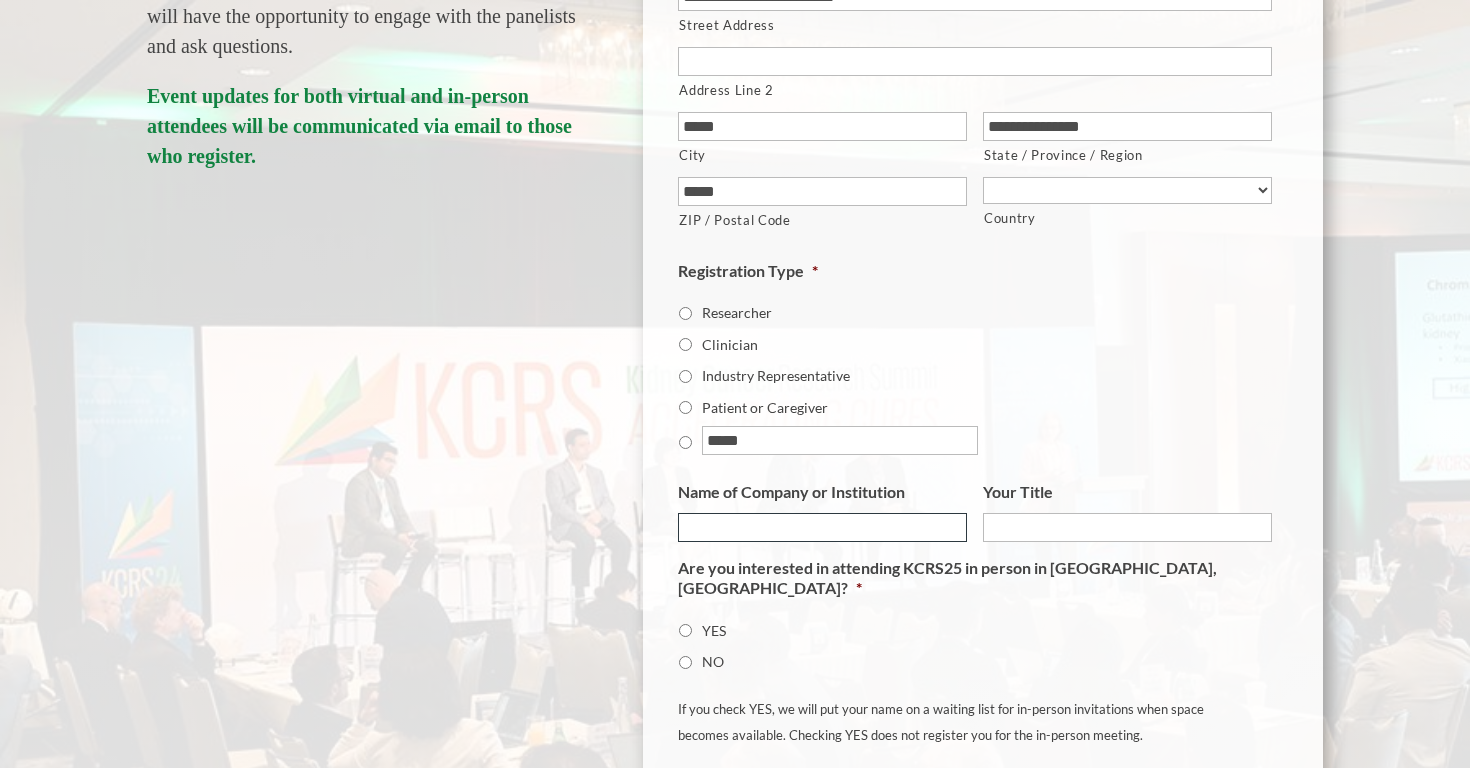 click on "Name of Company or Institution" at bounding box center (822, 527) 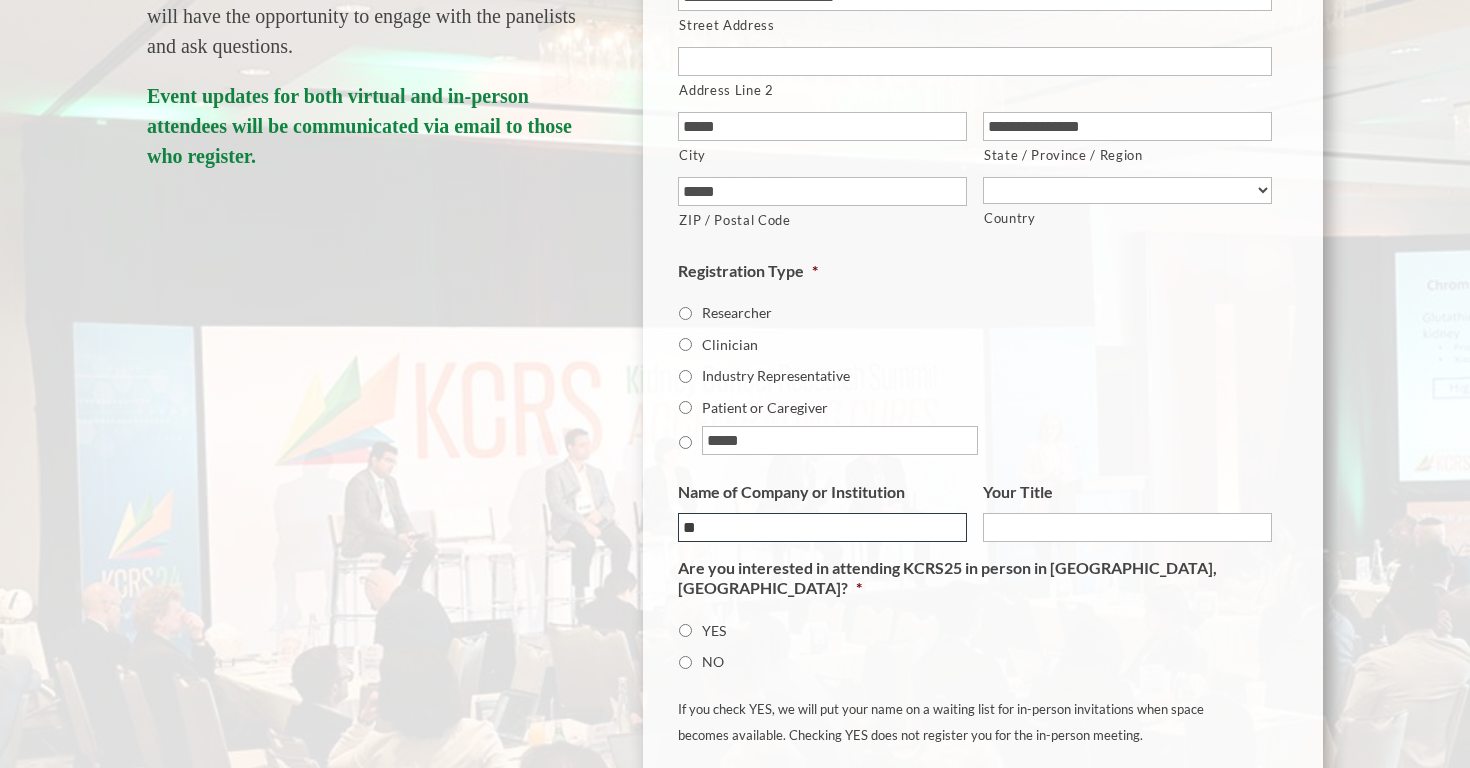 type on "*" 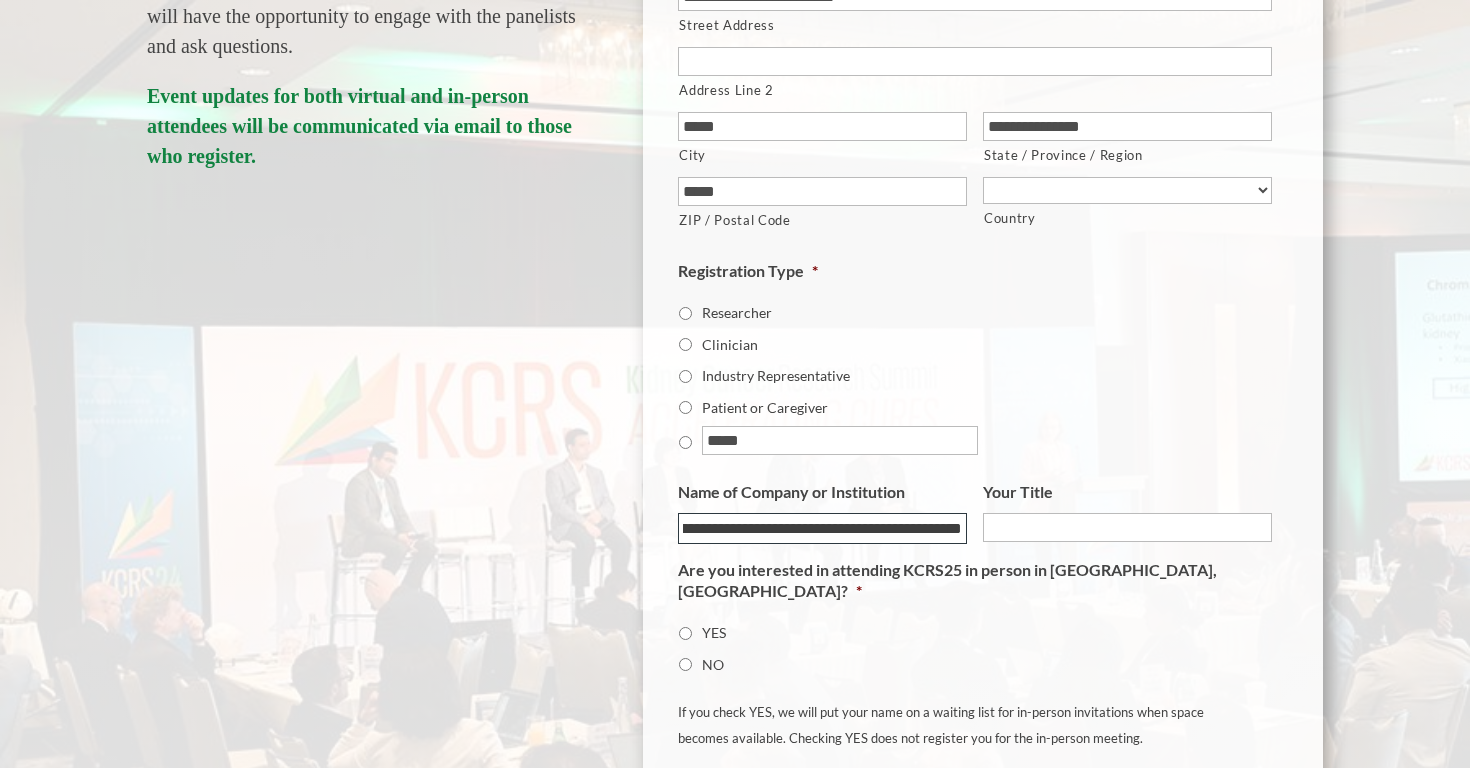 scroll, scrollTop: 0, scrollLeft: 275, axis: horizontal 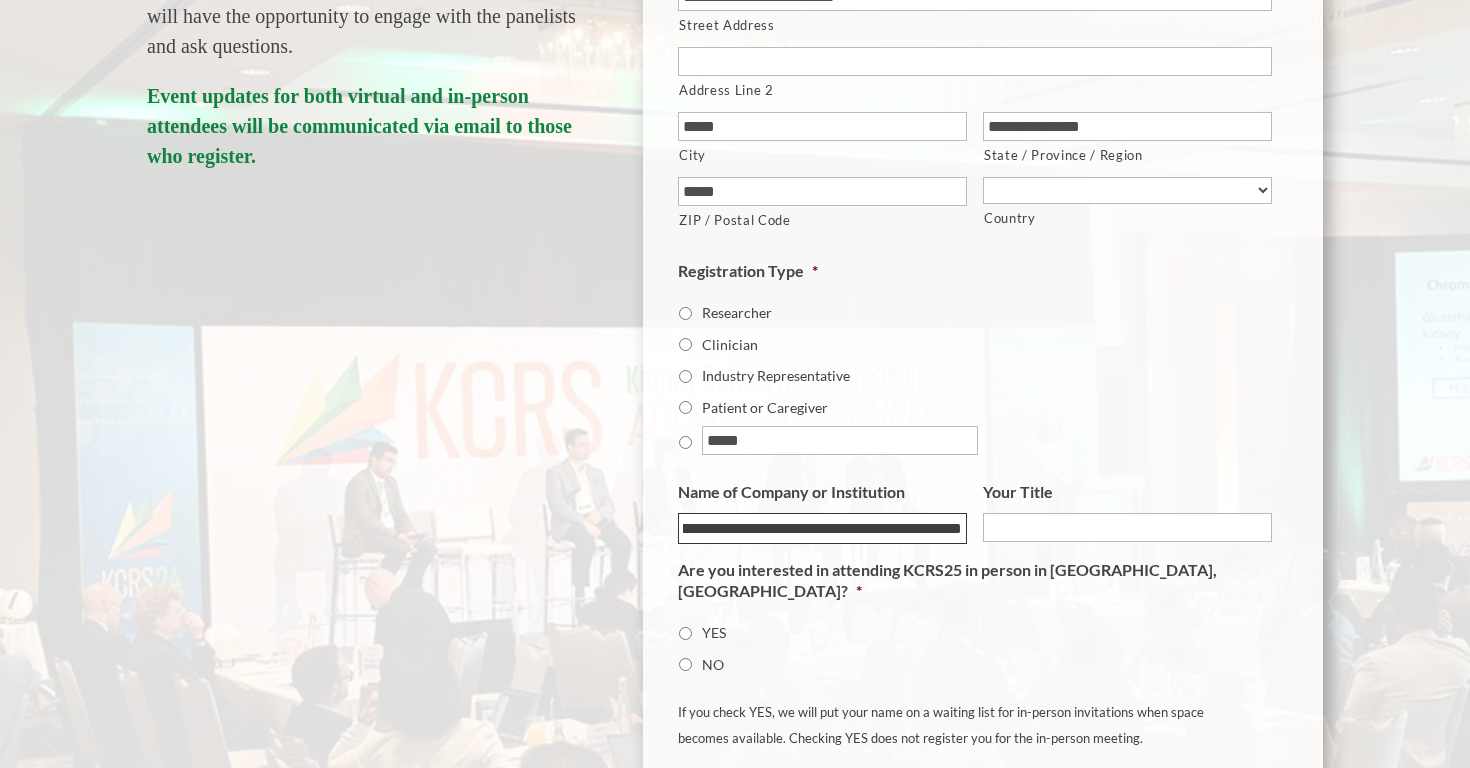 click on "**********" at bounding box center [822, 529] 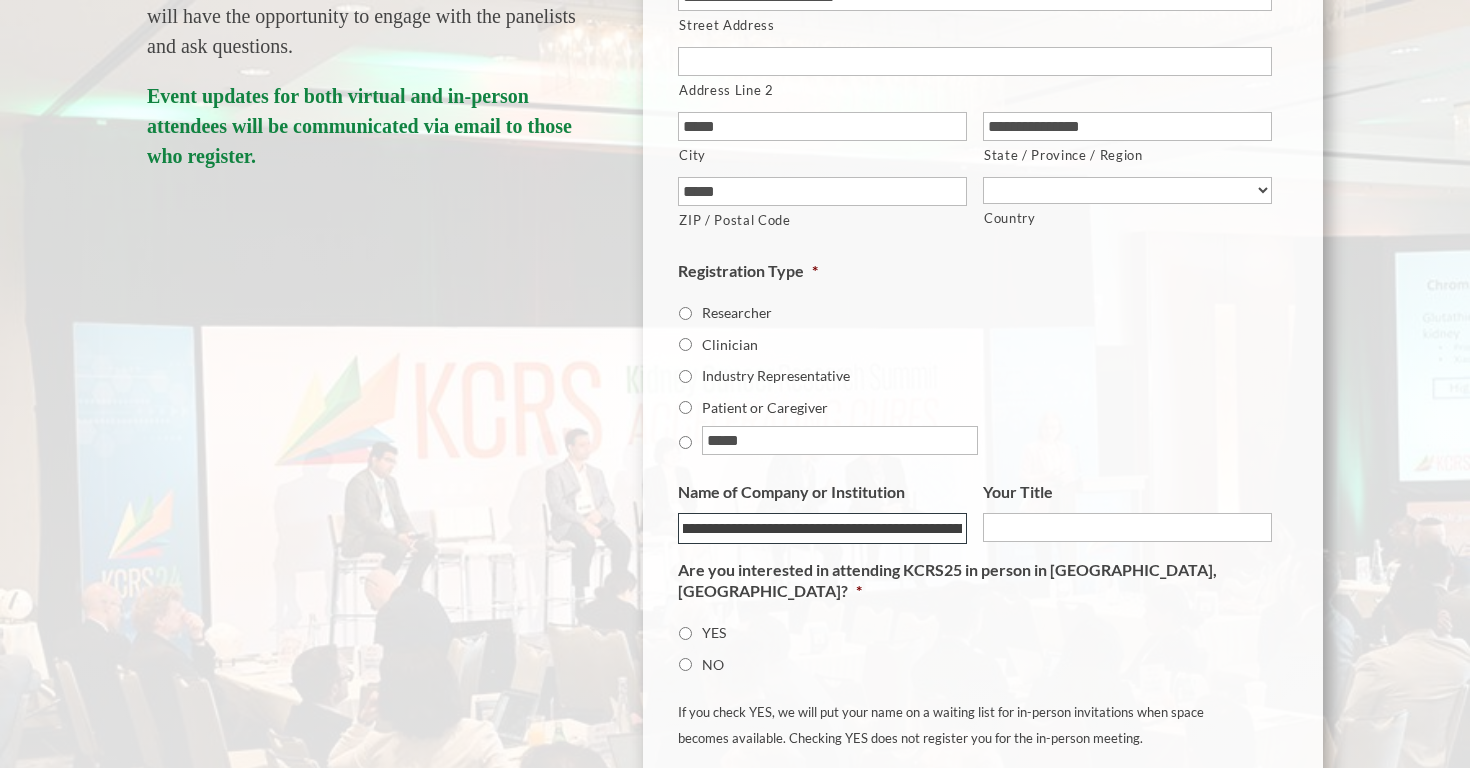 scroll, scrollTop: 0, scrollLeft: 113, axis: horizontal 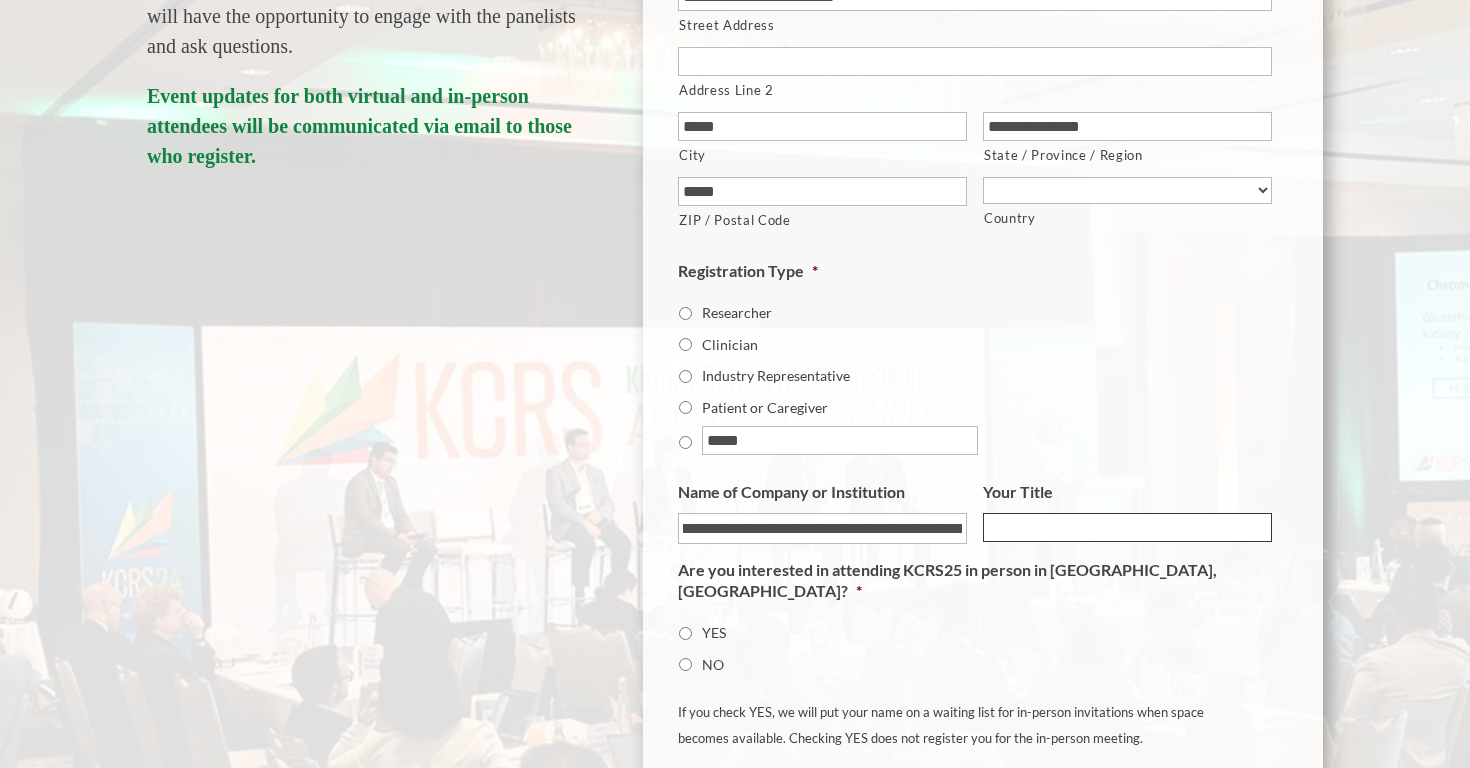 click on "Your Title" at bounding box center (1127, 527) 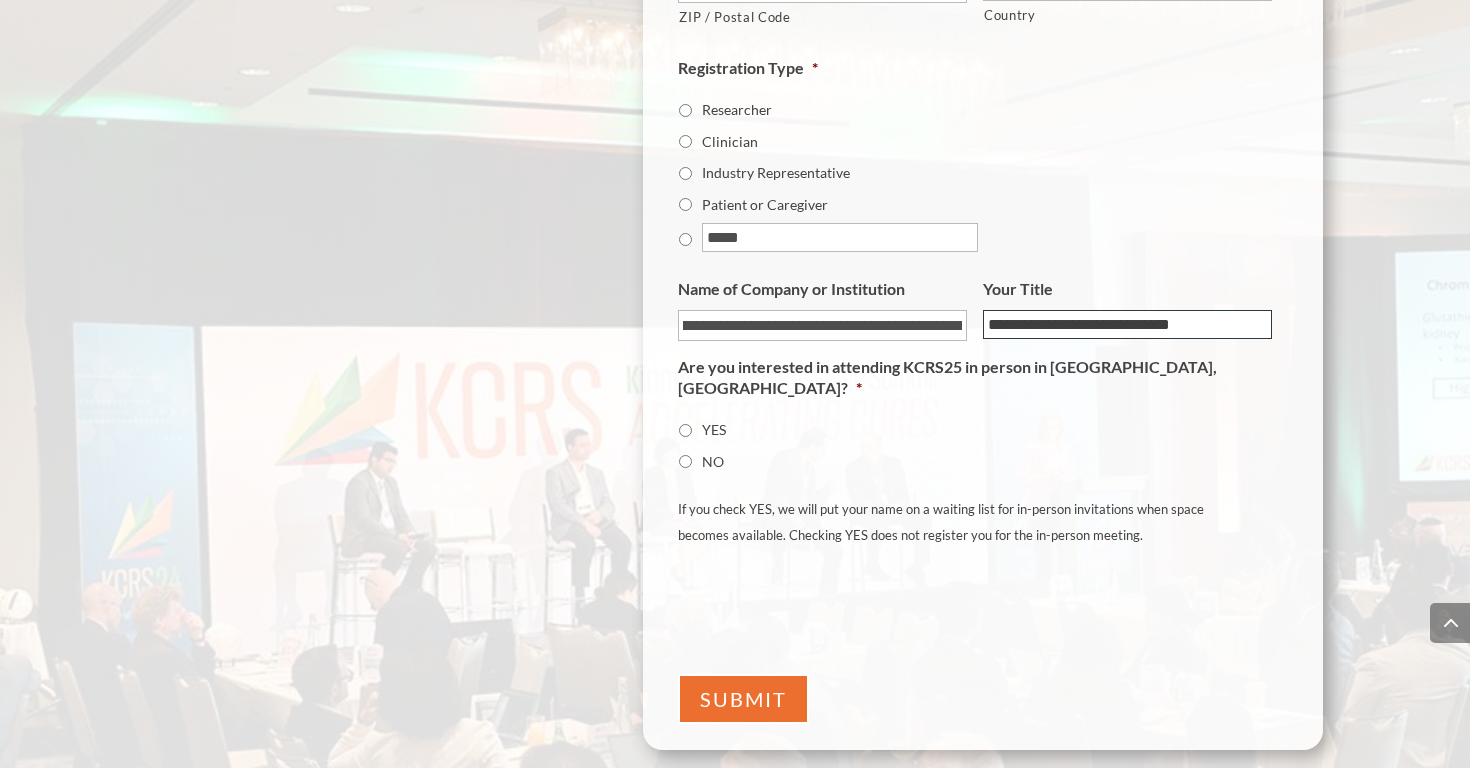 scroll, scrollTop: 876, scrollLeft: 0, axis: vertical 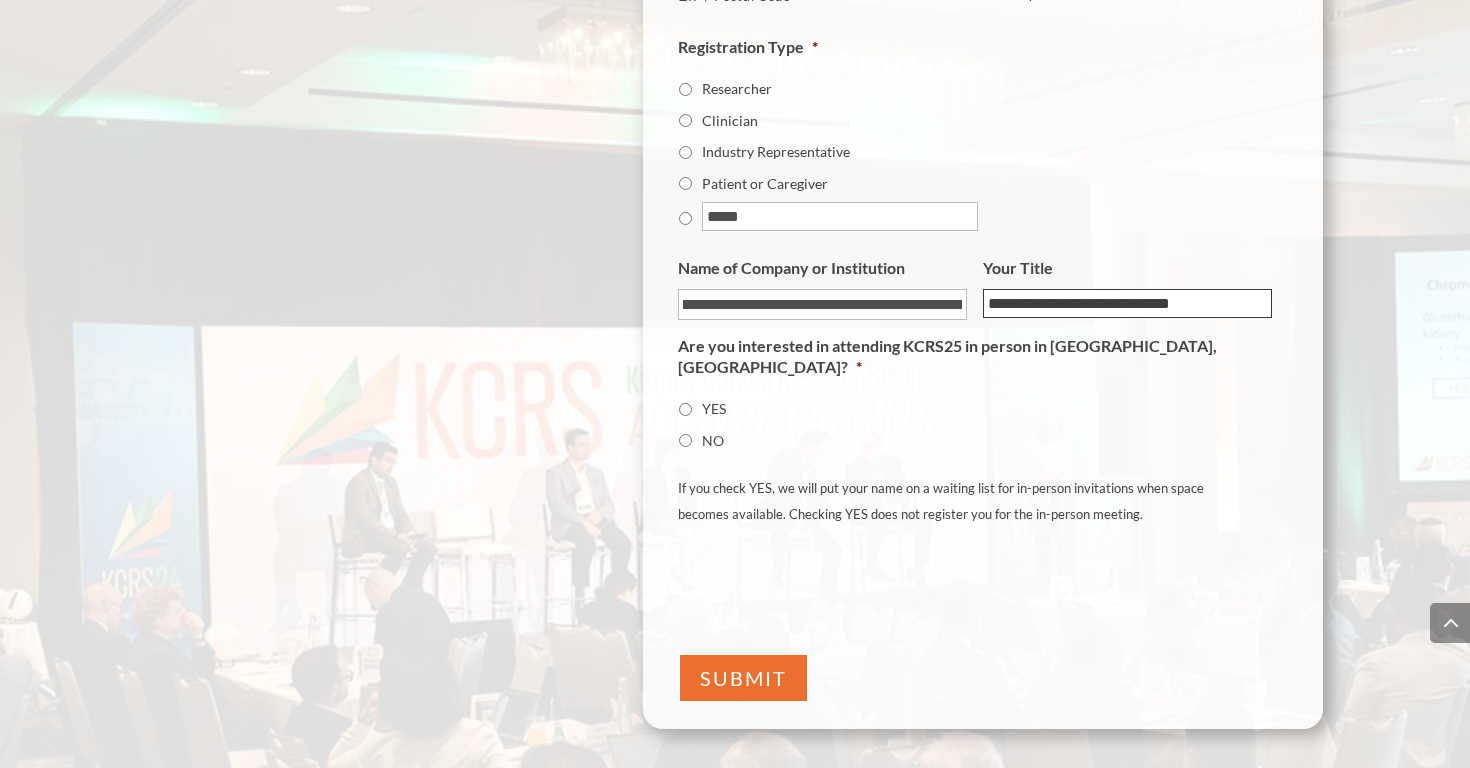 type on "**********" 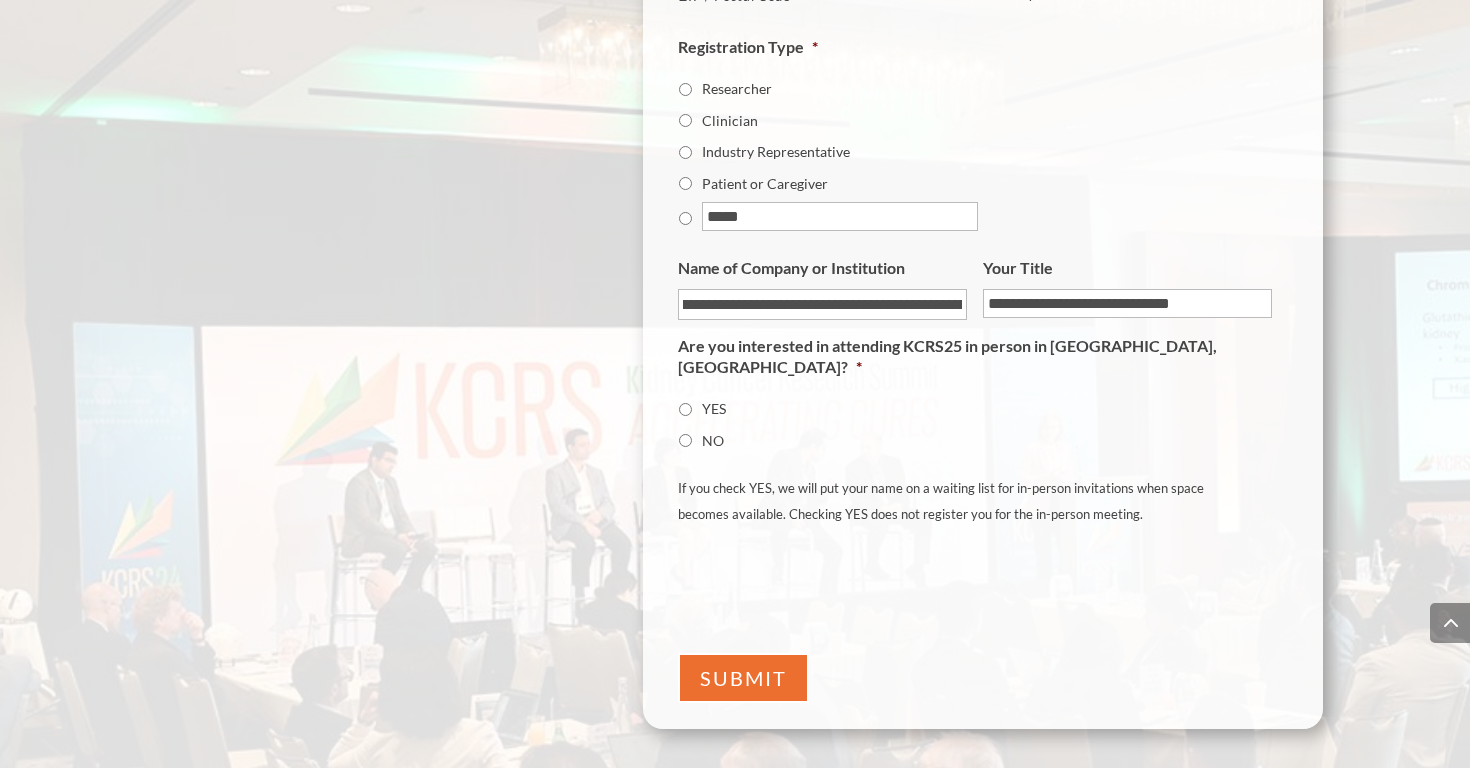 click on "NO" at bounding box center [685, 440] 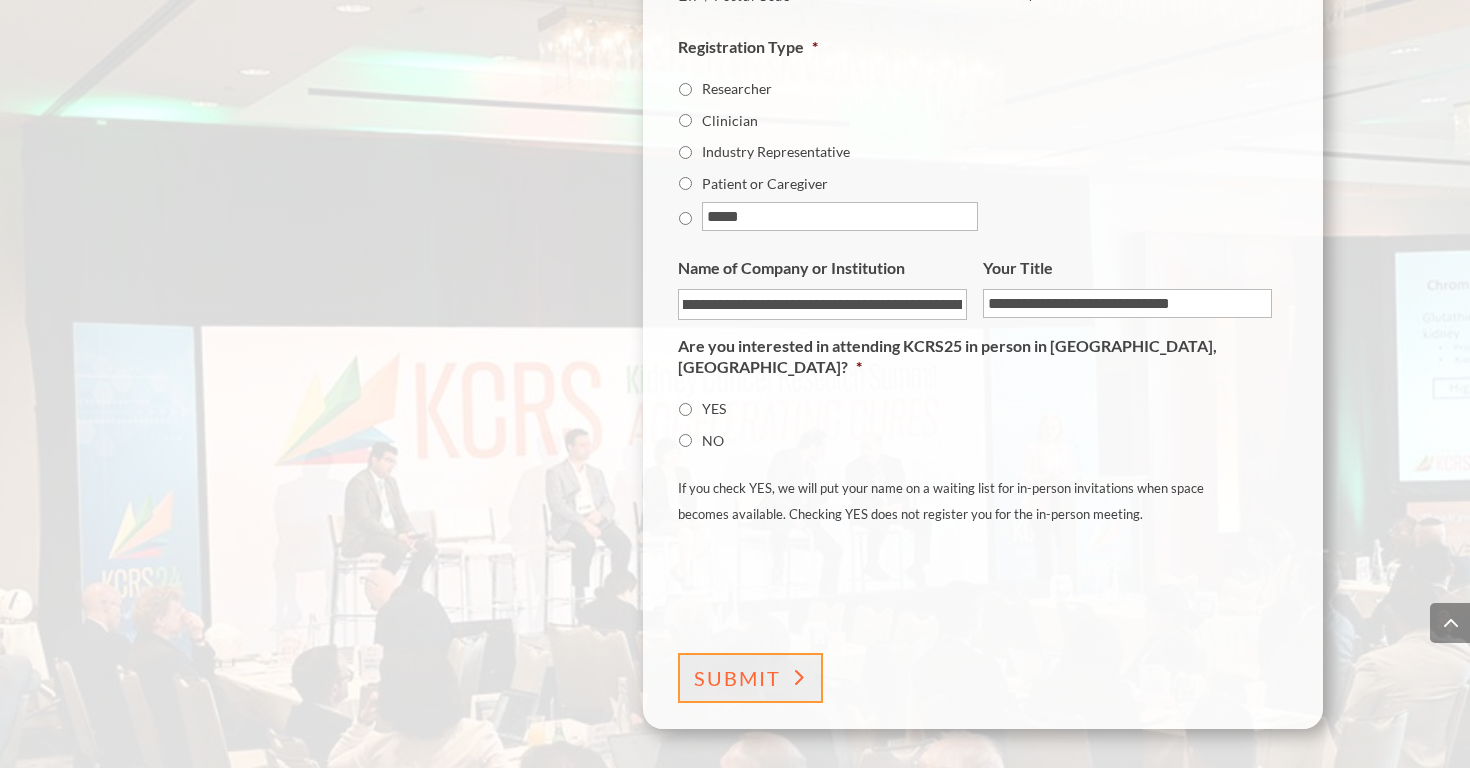 click on "SUBMIT" at bounding box center (737, 678) 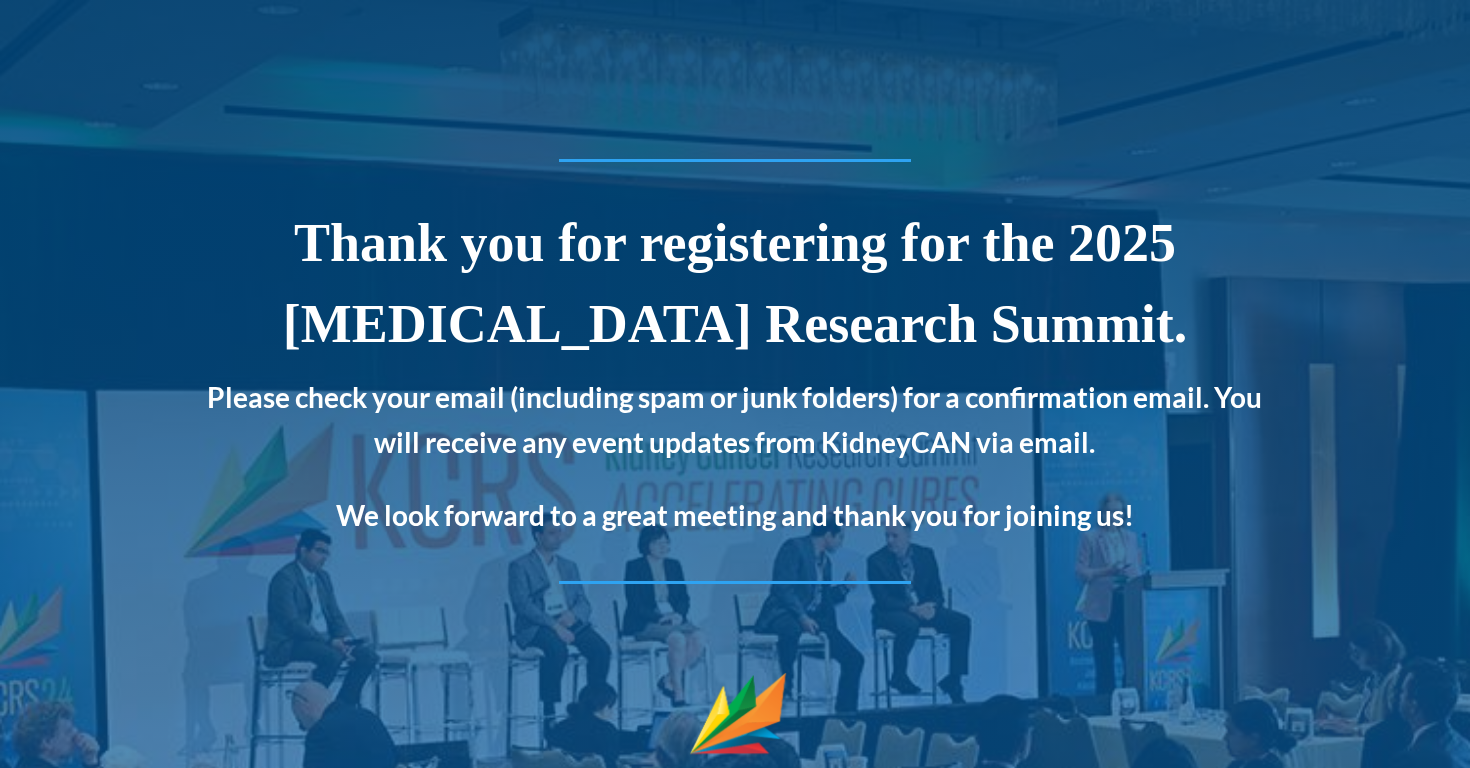 scroll, scrollTop: 0, scrollLeft: 0, axis: both 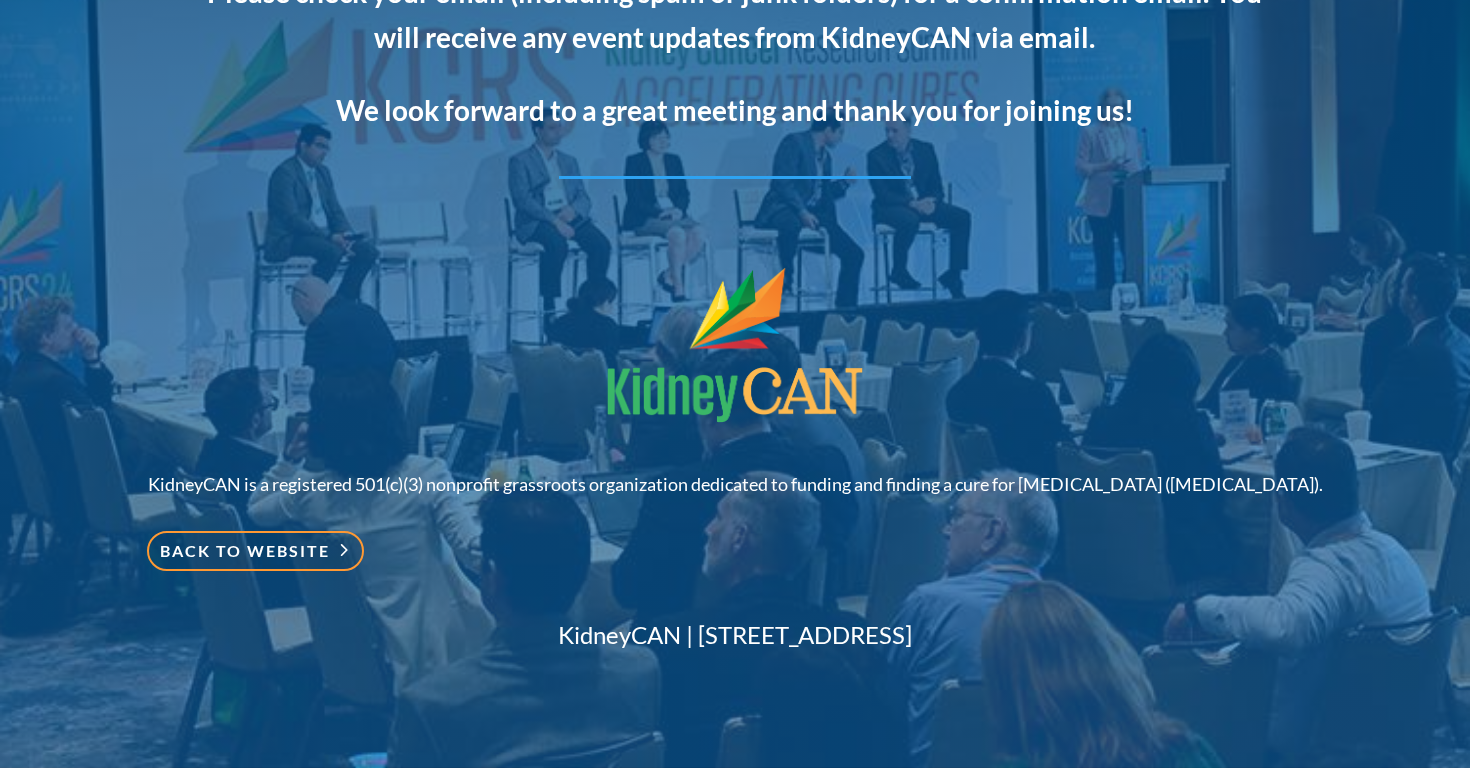 click on "Back to website" at bounding box center [255, 551] 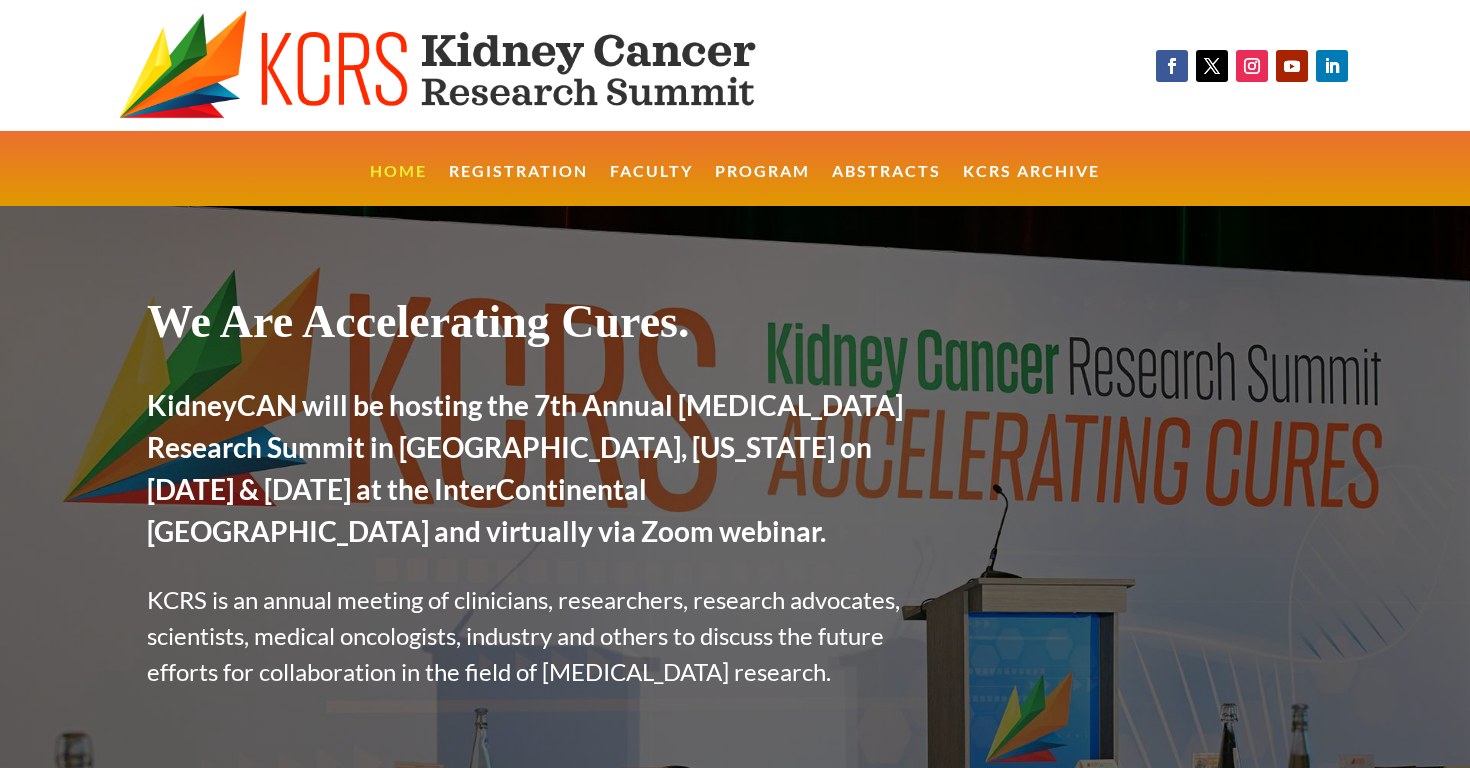 scroll, scrollTop: 0, scrollLeft: 0, axis: both 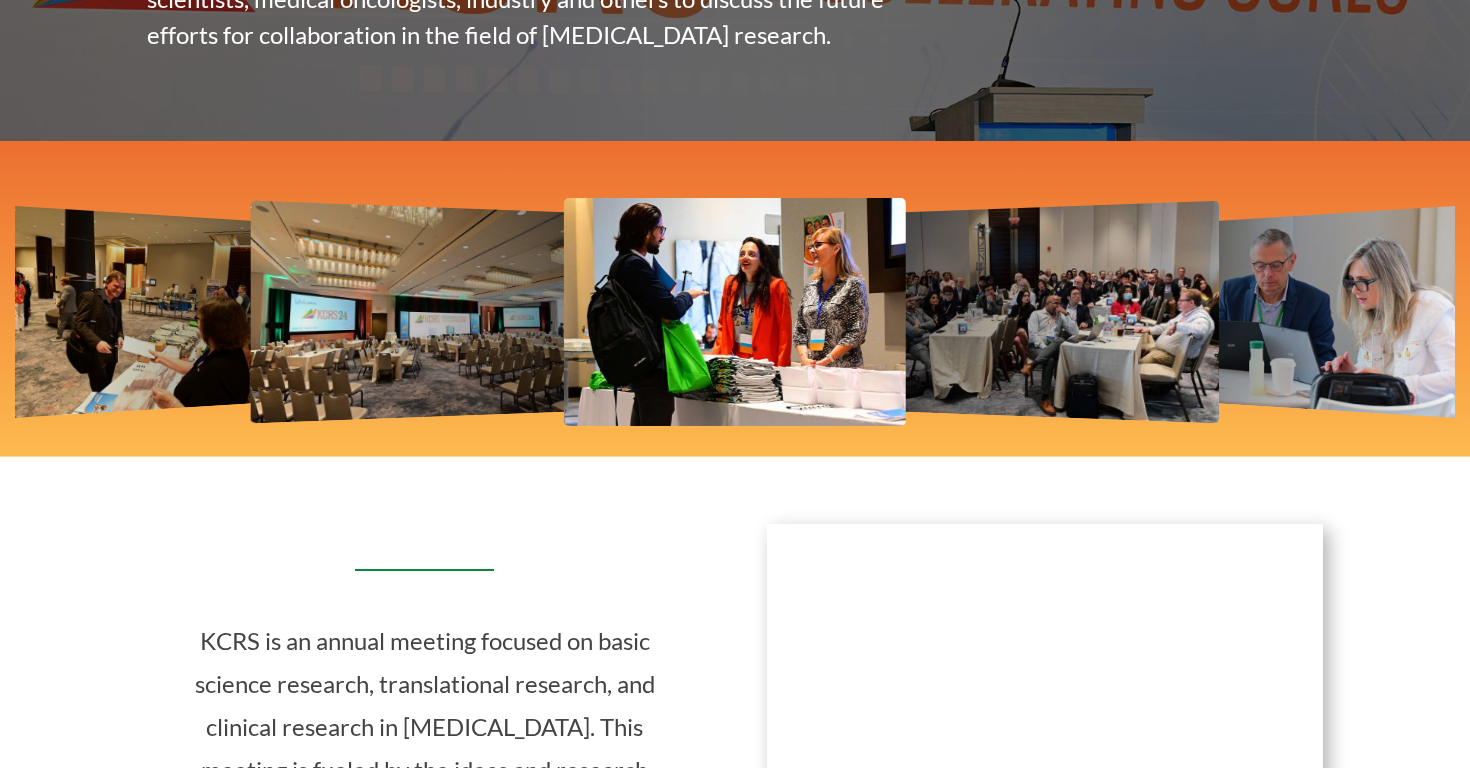 click at bounding box center [-2033, 312] 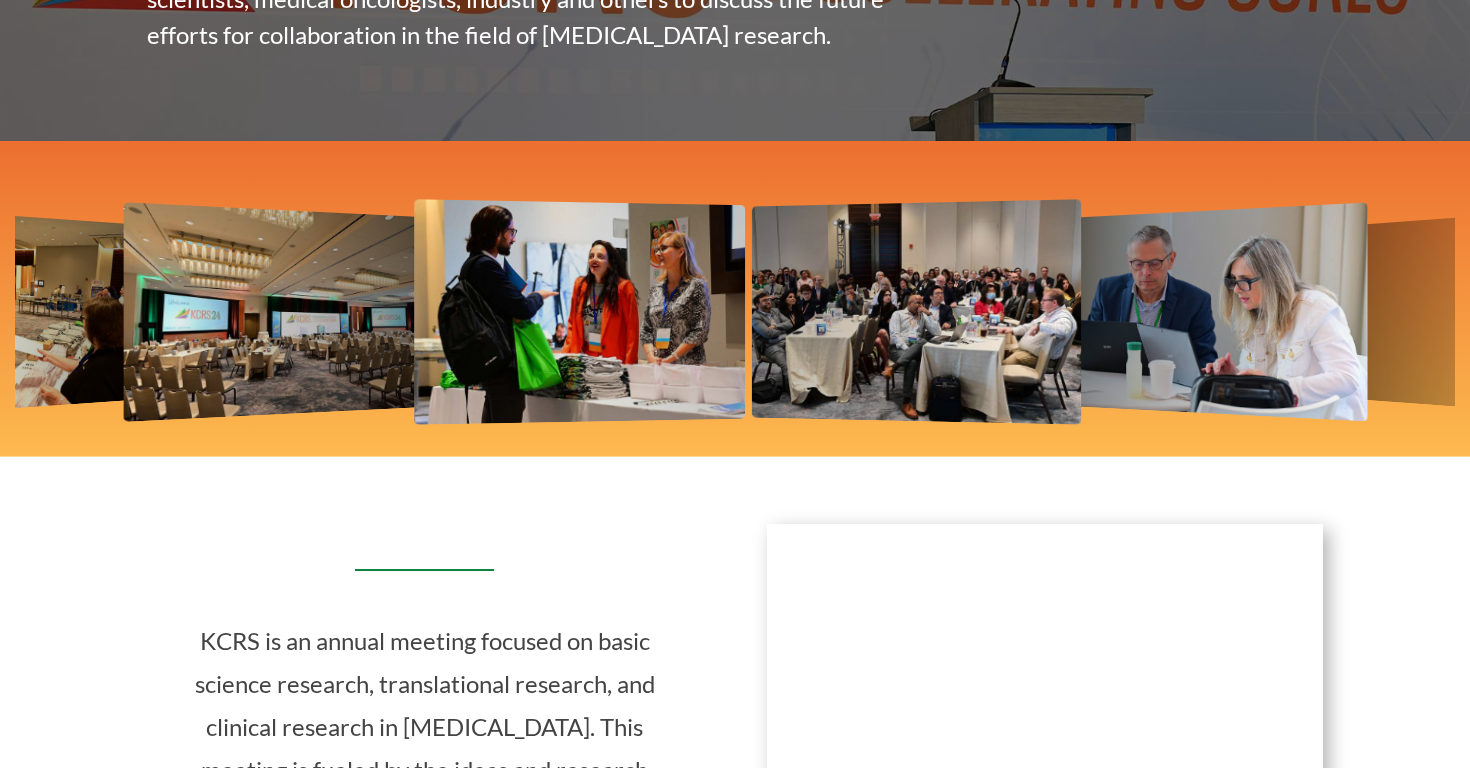 click at bounding box center [-1846, 312] 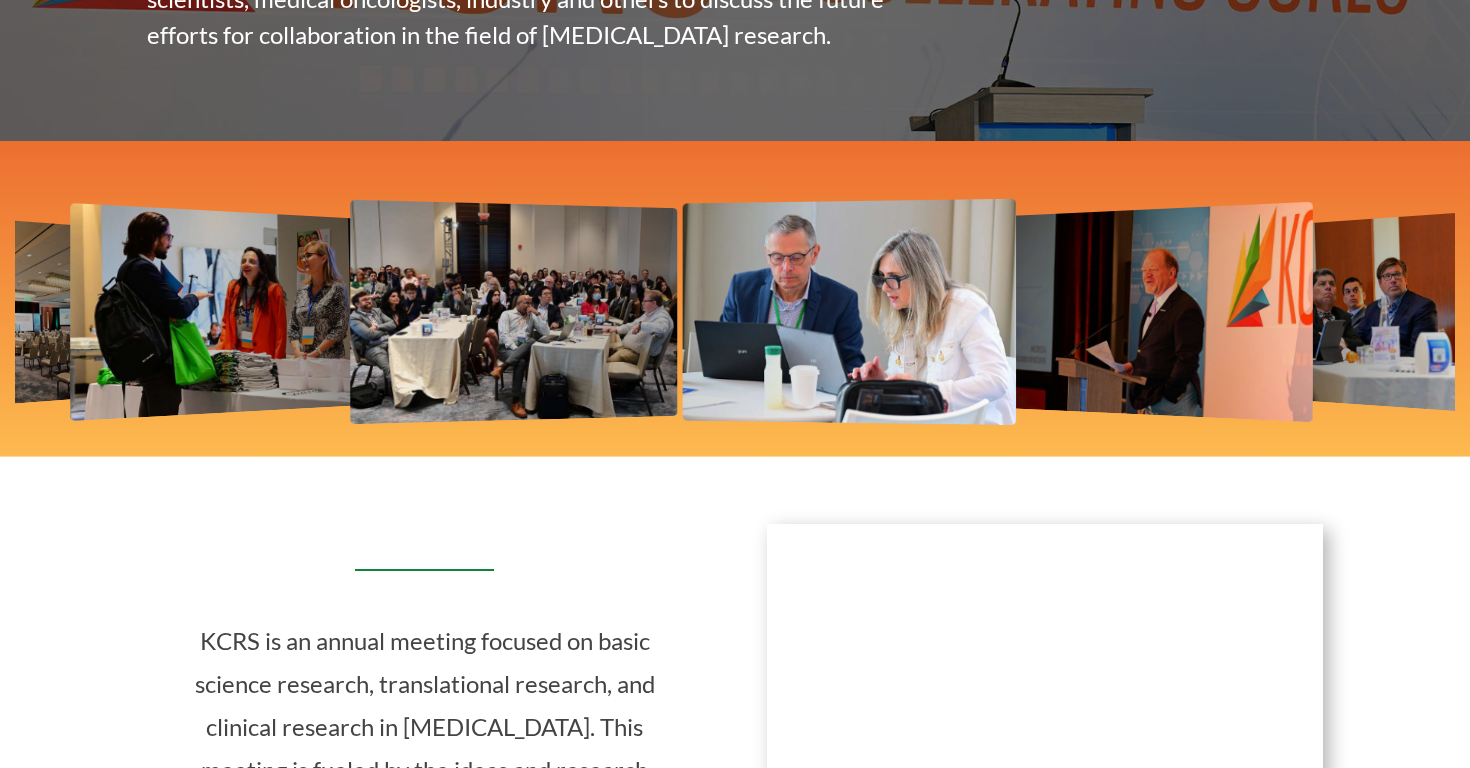 click at bounding box center (-1917, 312) 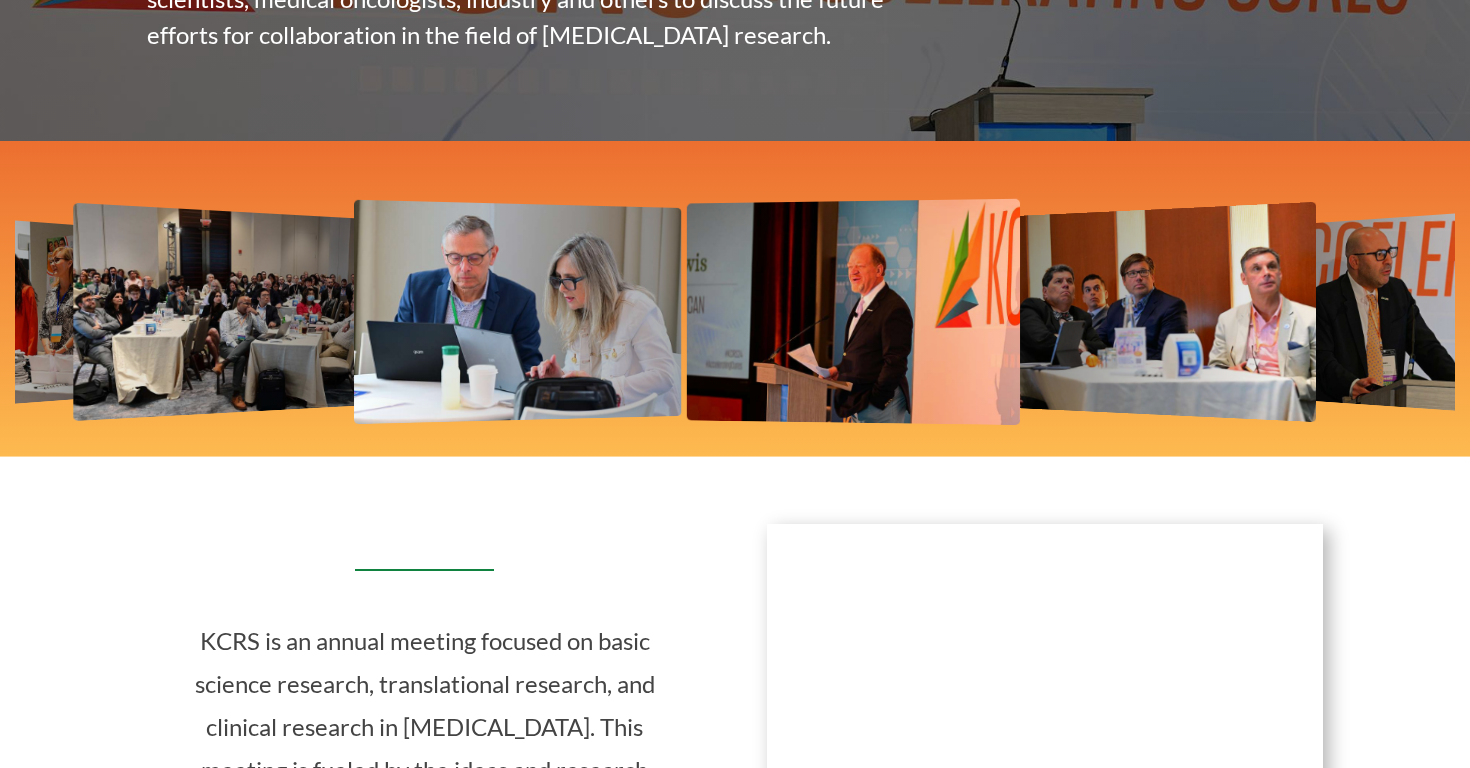 click at bounding box center (-1913, 312) 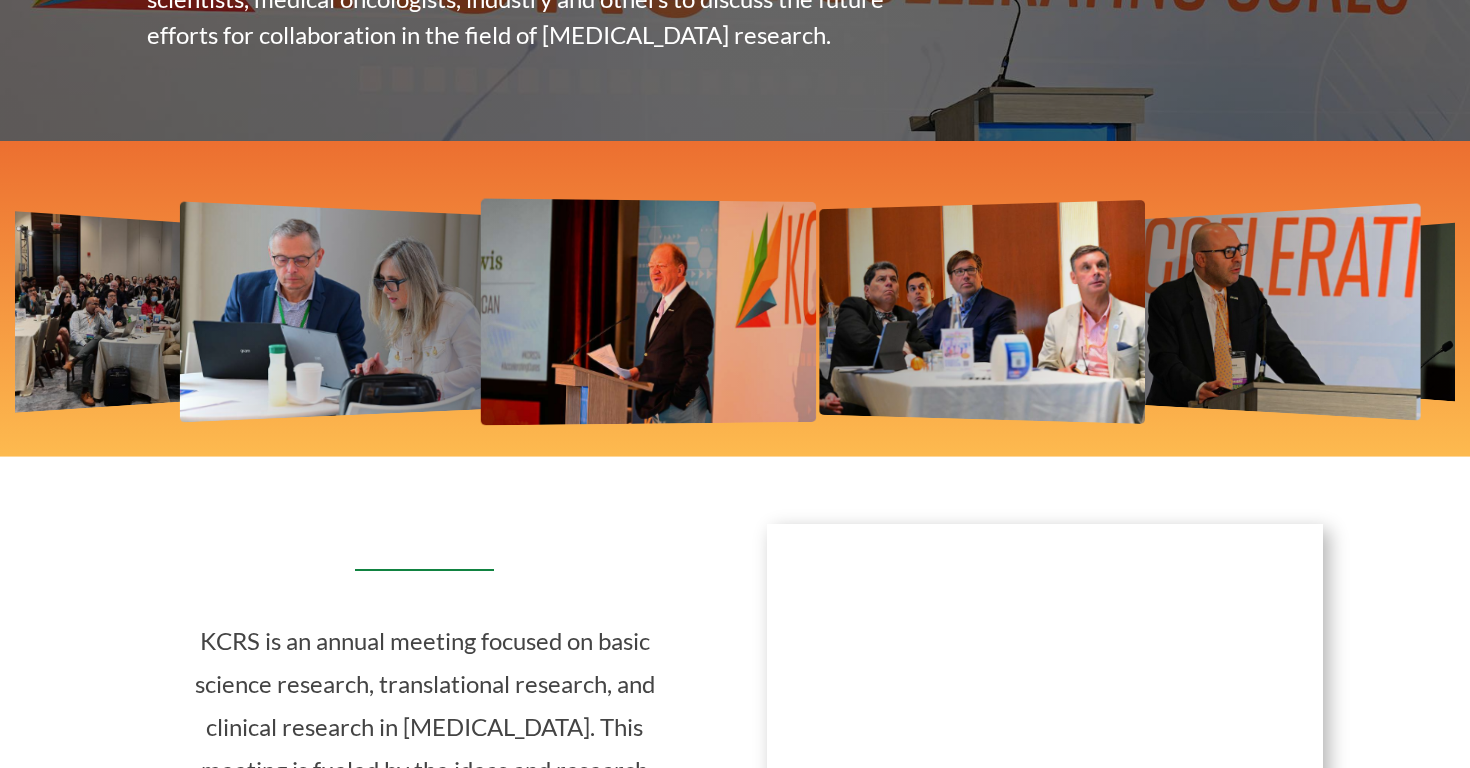 click at bounding box center (-1774, 312) 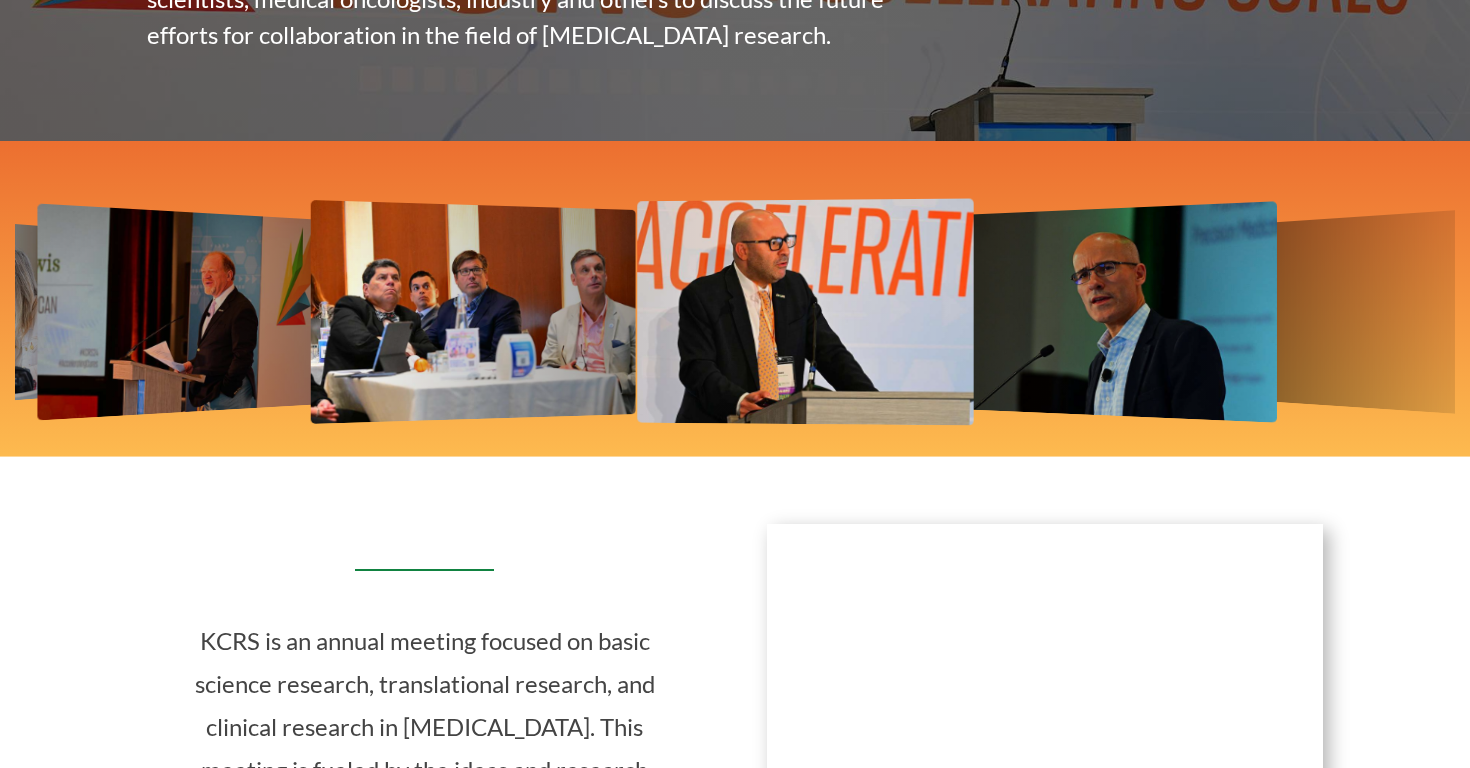click at bounding box center (-1963, 312) 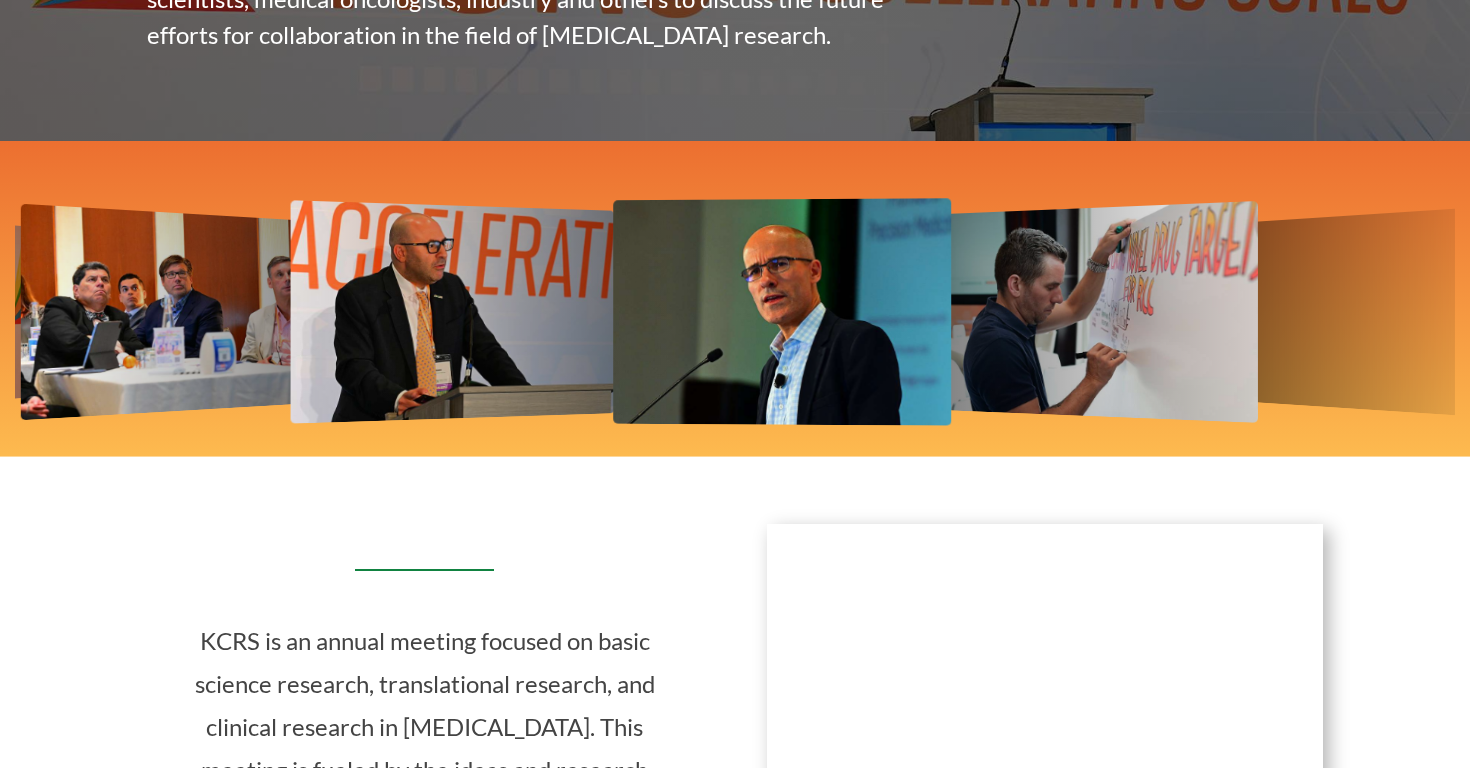click at bounding box center [-1986, 312] 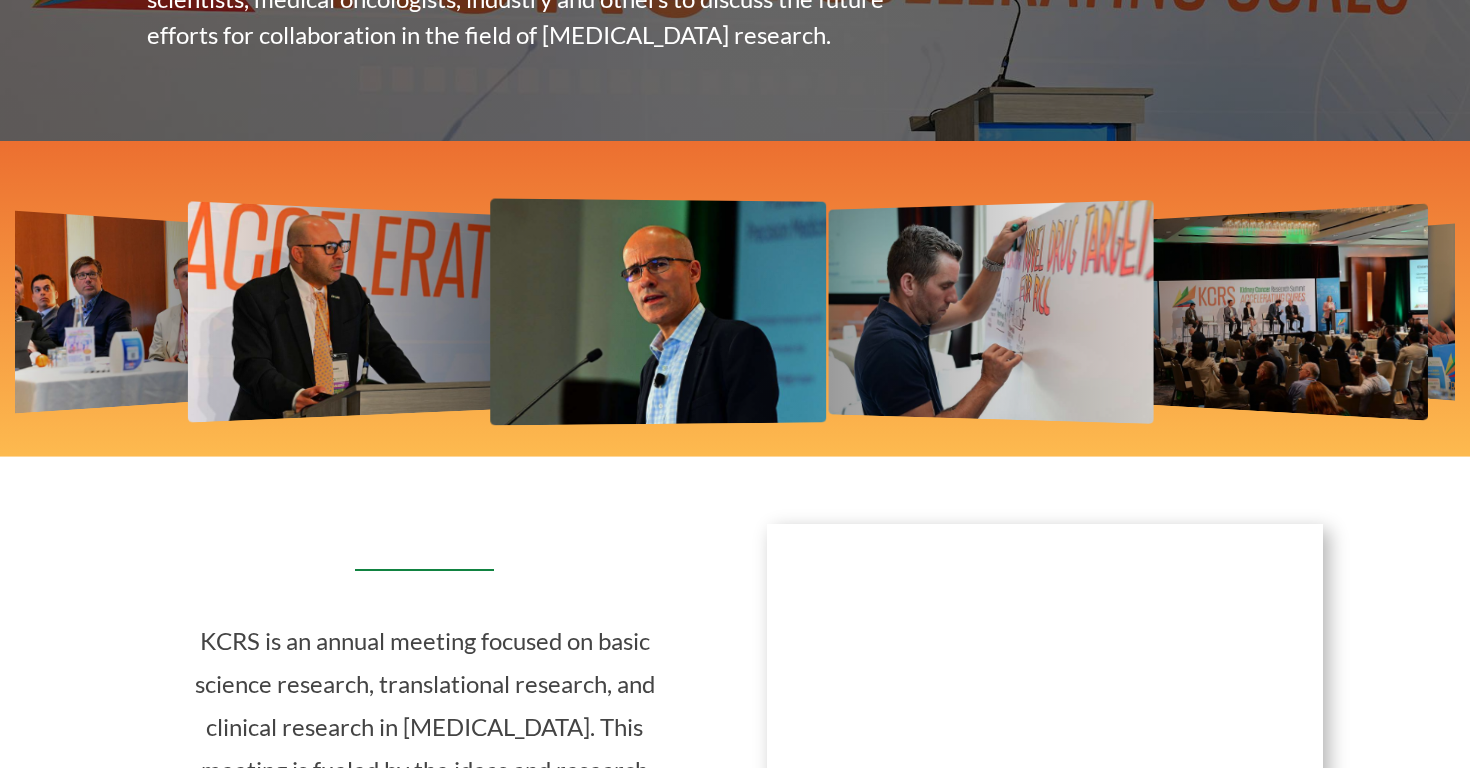 click at bounding box center [-1764, 312] 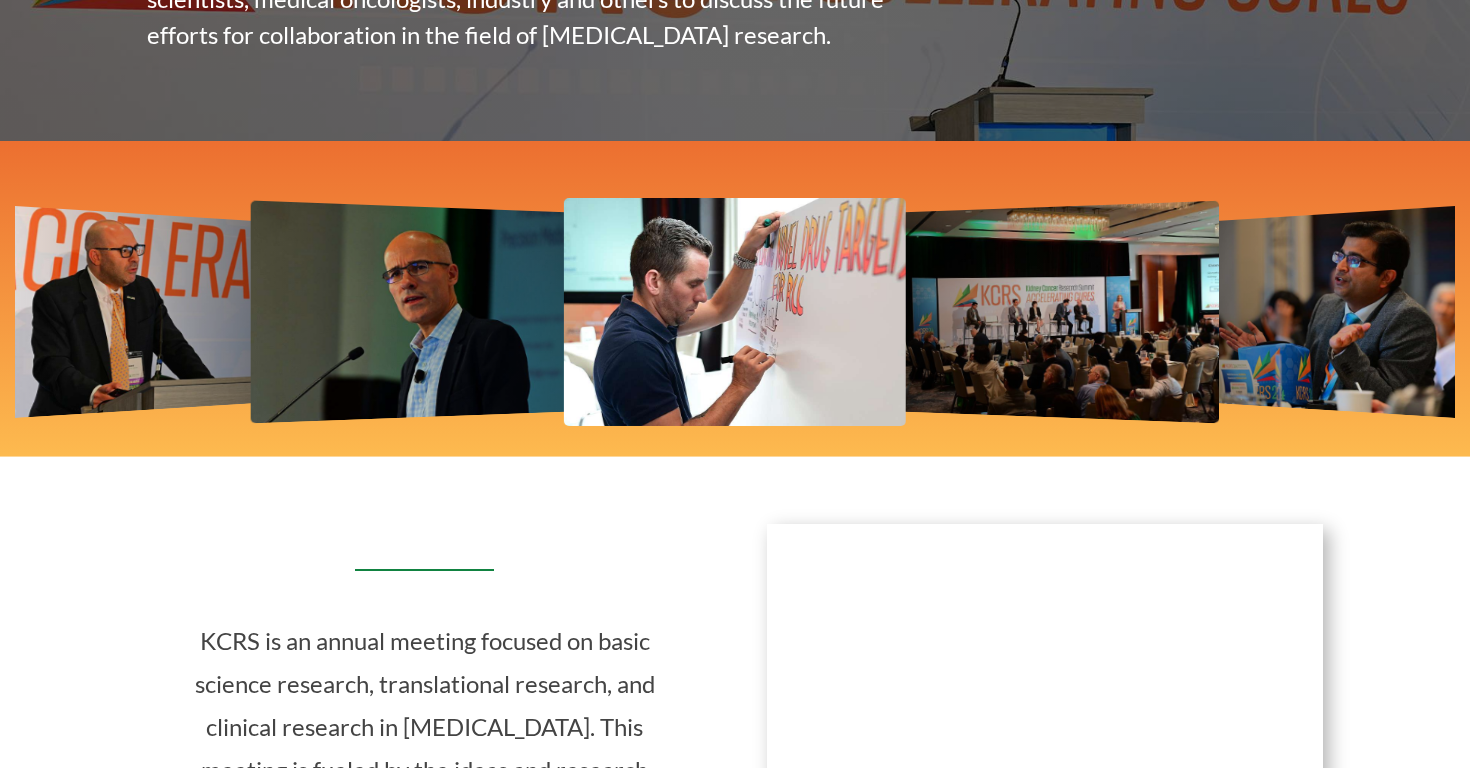 click at bounding box center [-2033, 312] 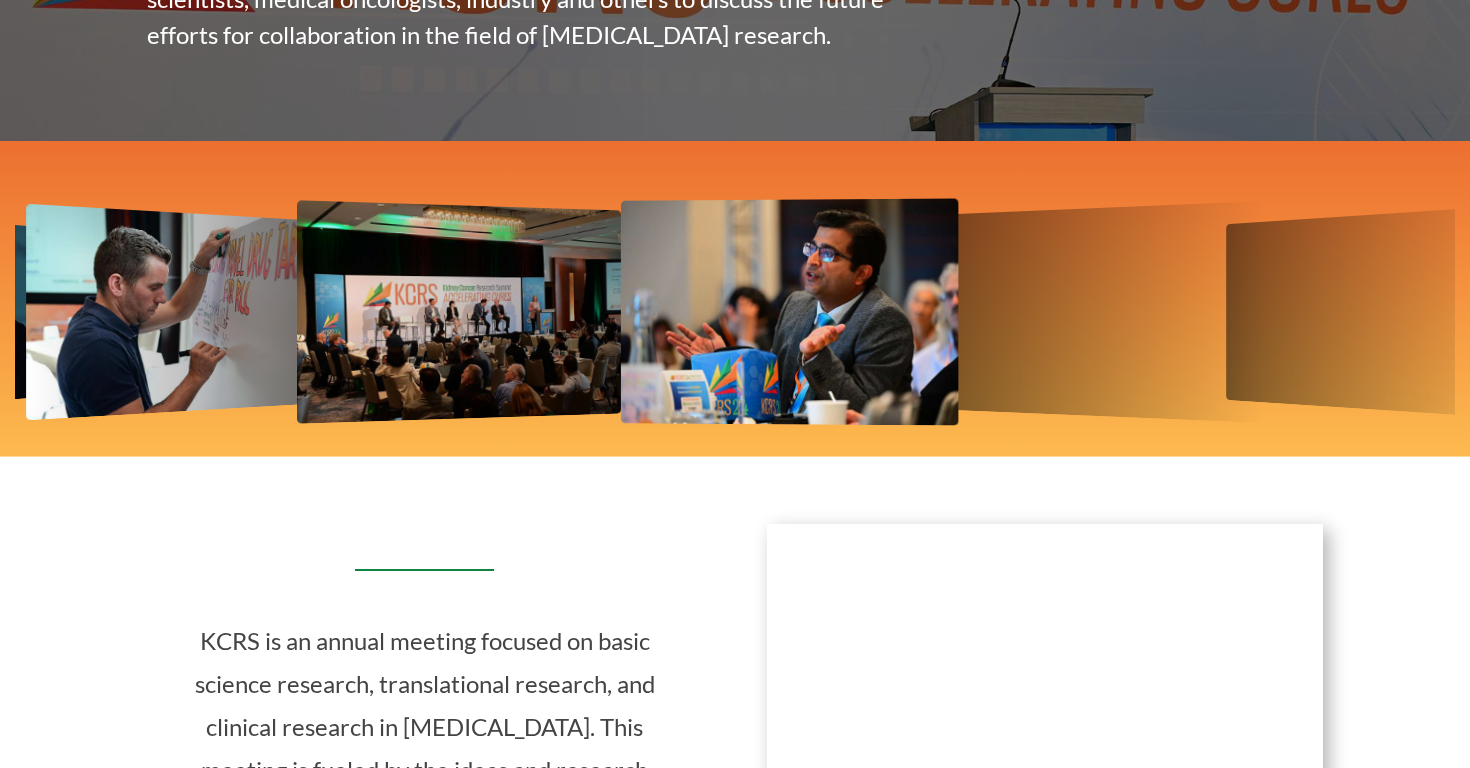 click at bounding box center (-1979, 312) 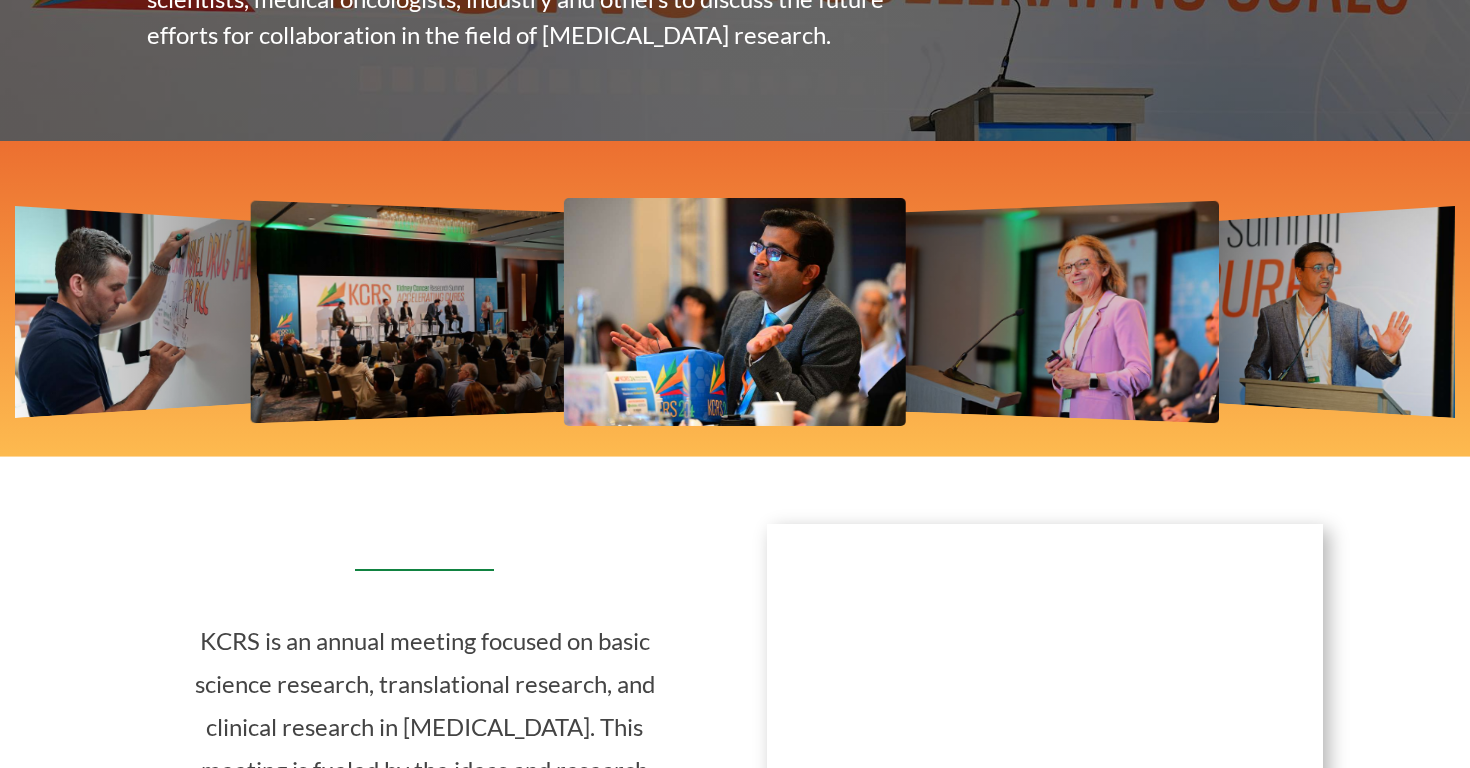 click at bounding box center [-2033, 312] 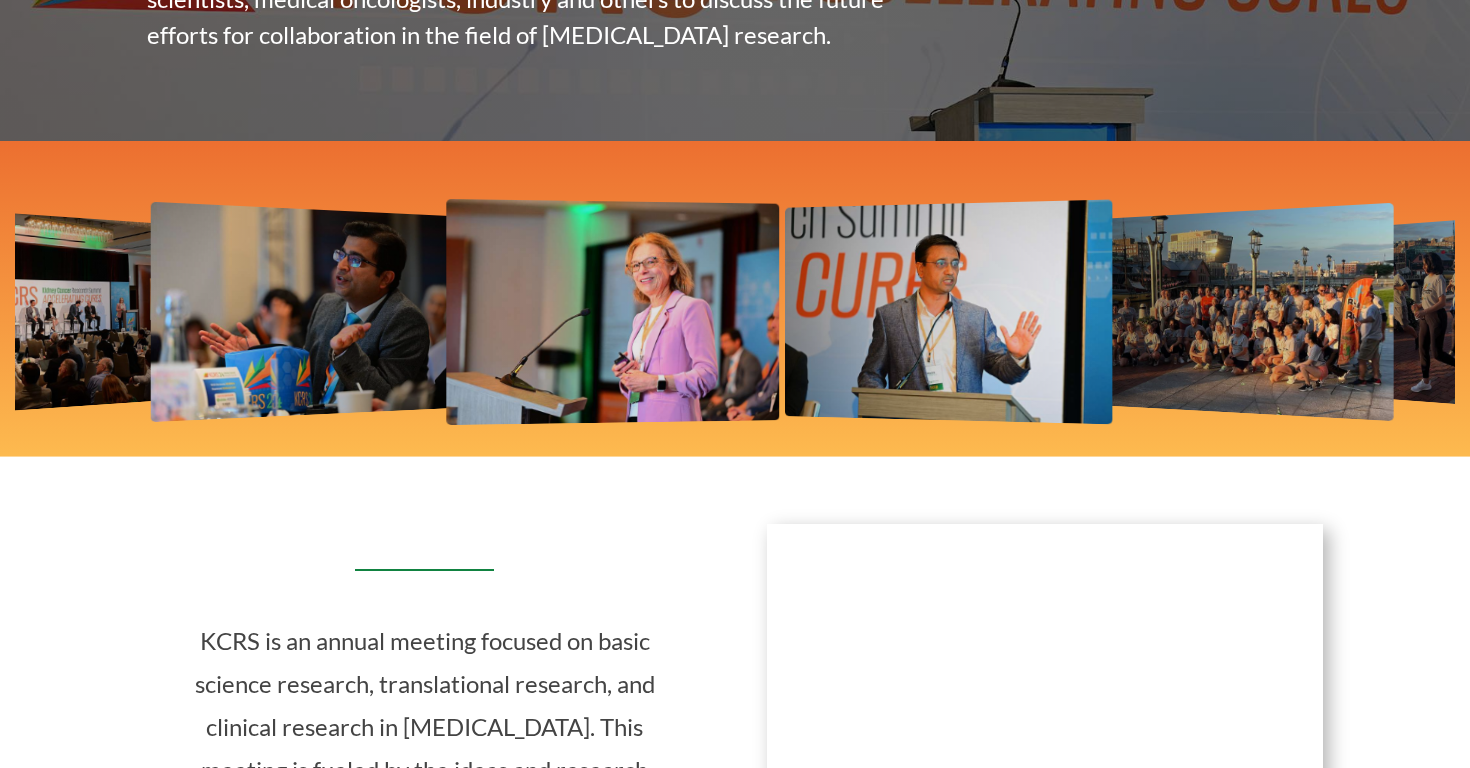 click at bounding box center [-1811, 312] 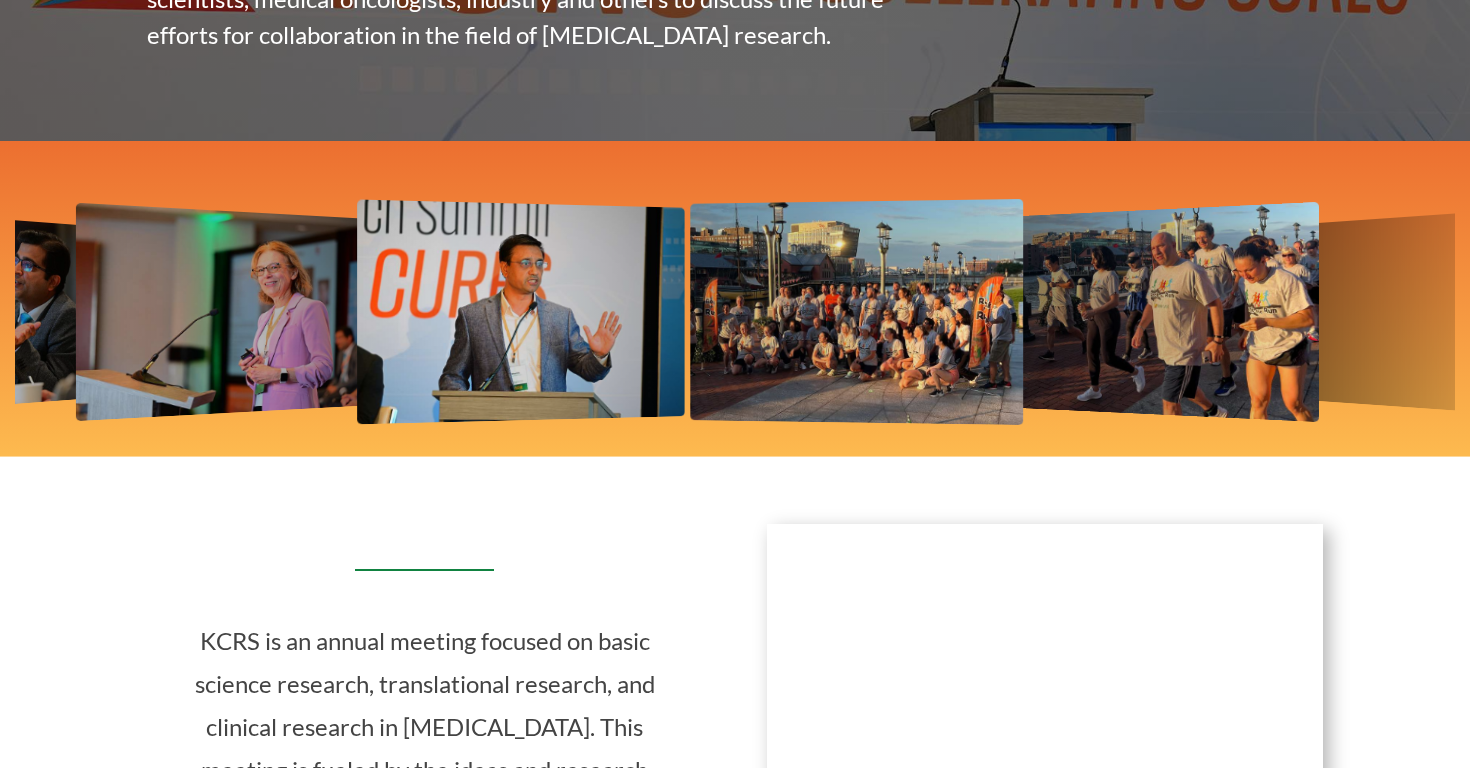 click at bounding box center [-1910, 312] 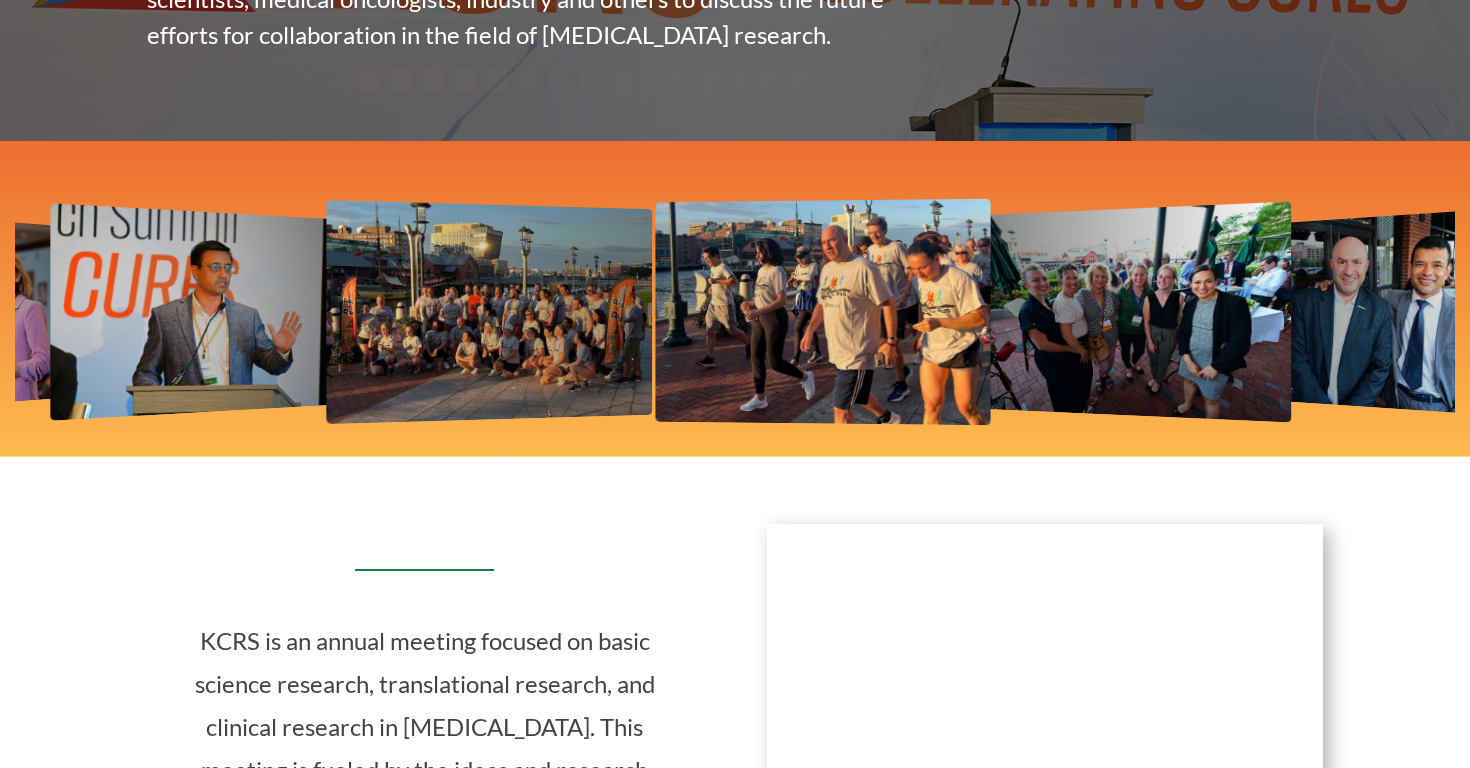 click at bounding box center [-1945, 312] 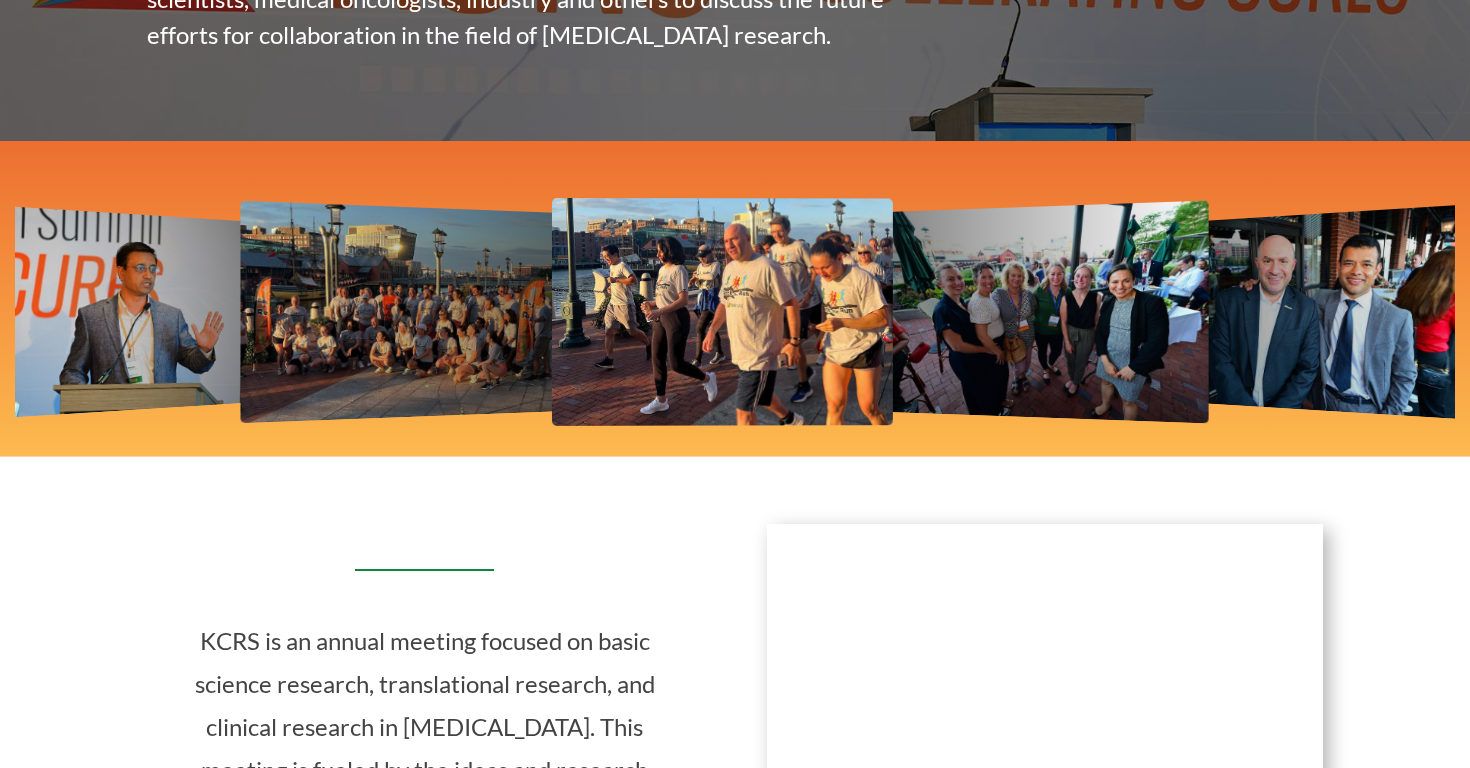 click at bounding box center [-1700, 312] 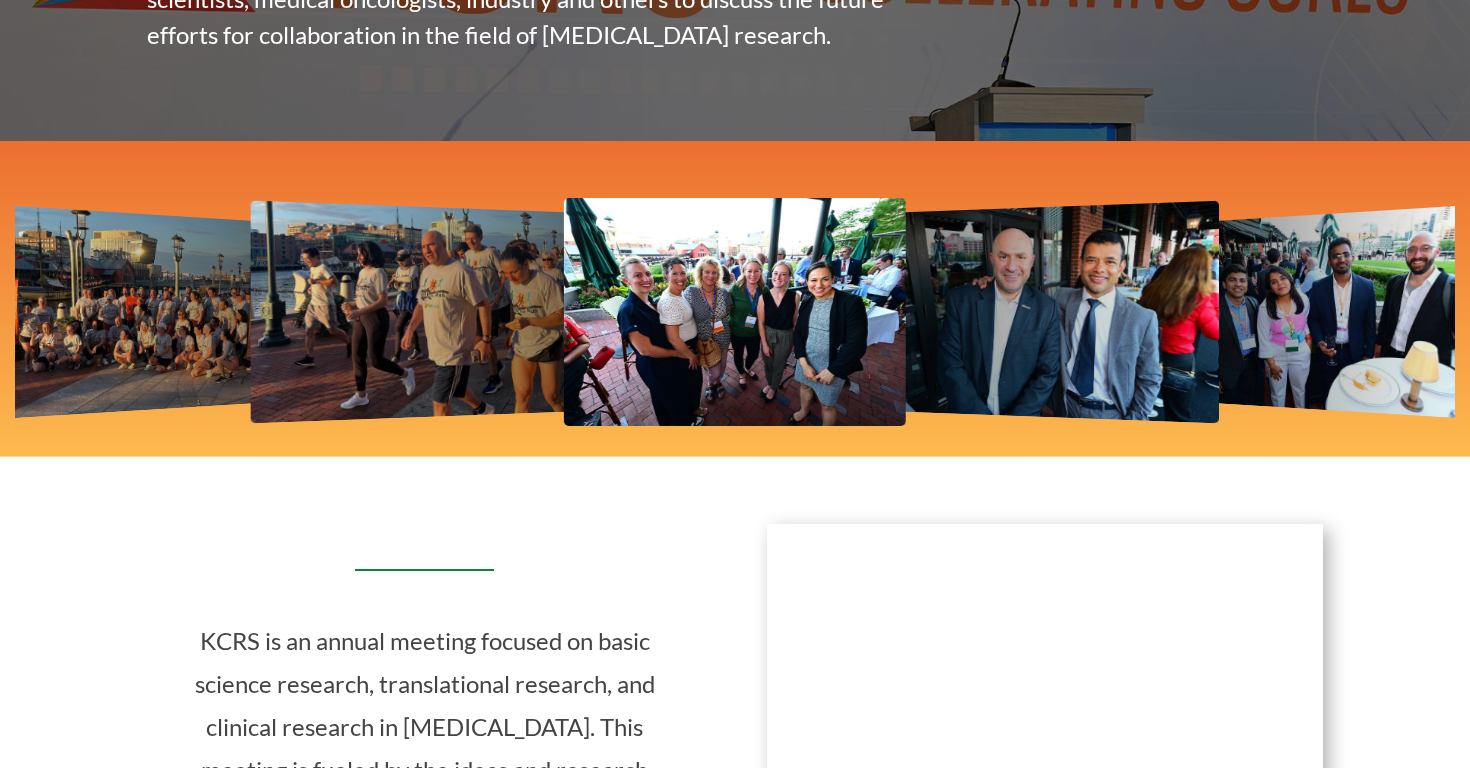 click at bounding box center [-2033, 312] 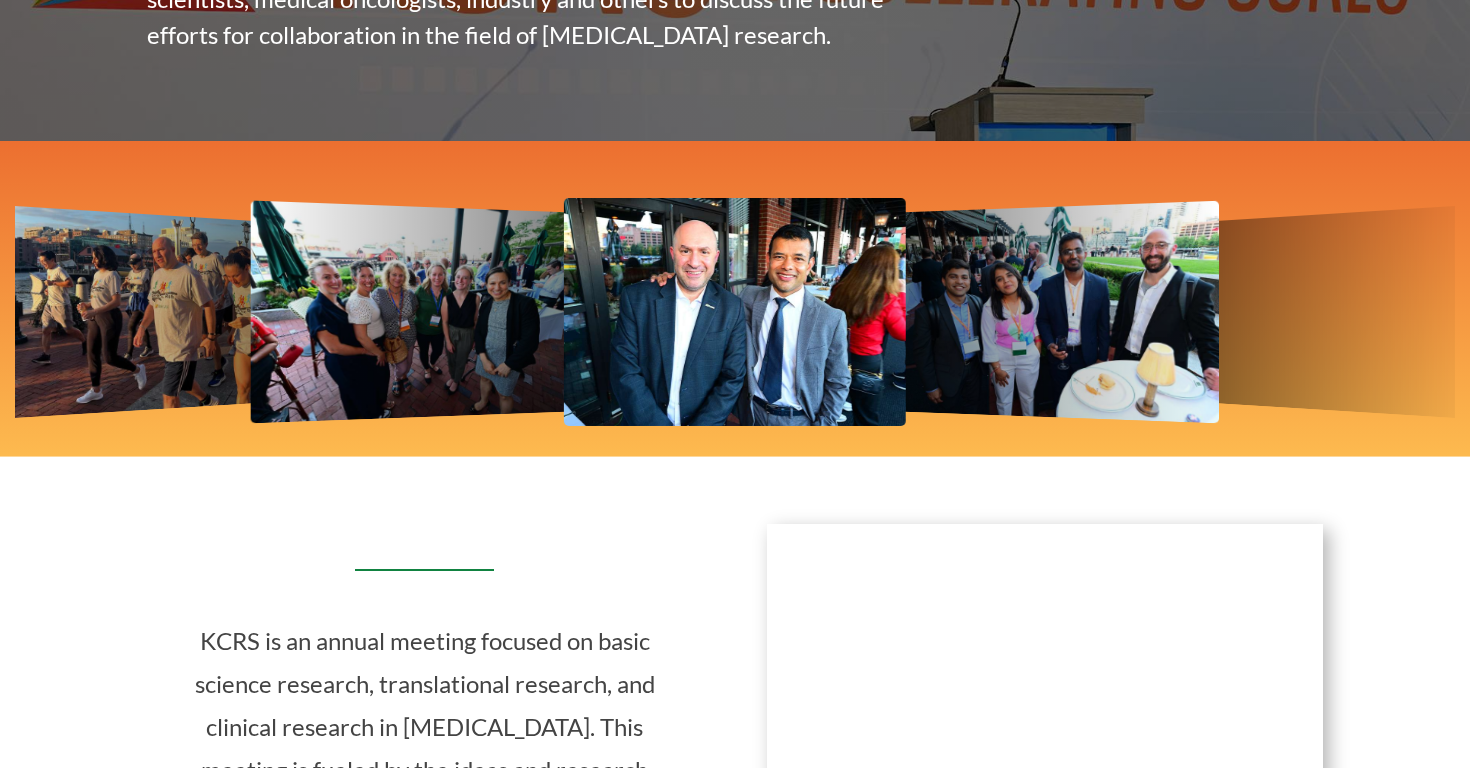 click at bounding box center (-2033, 312) 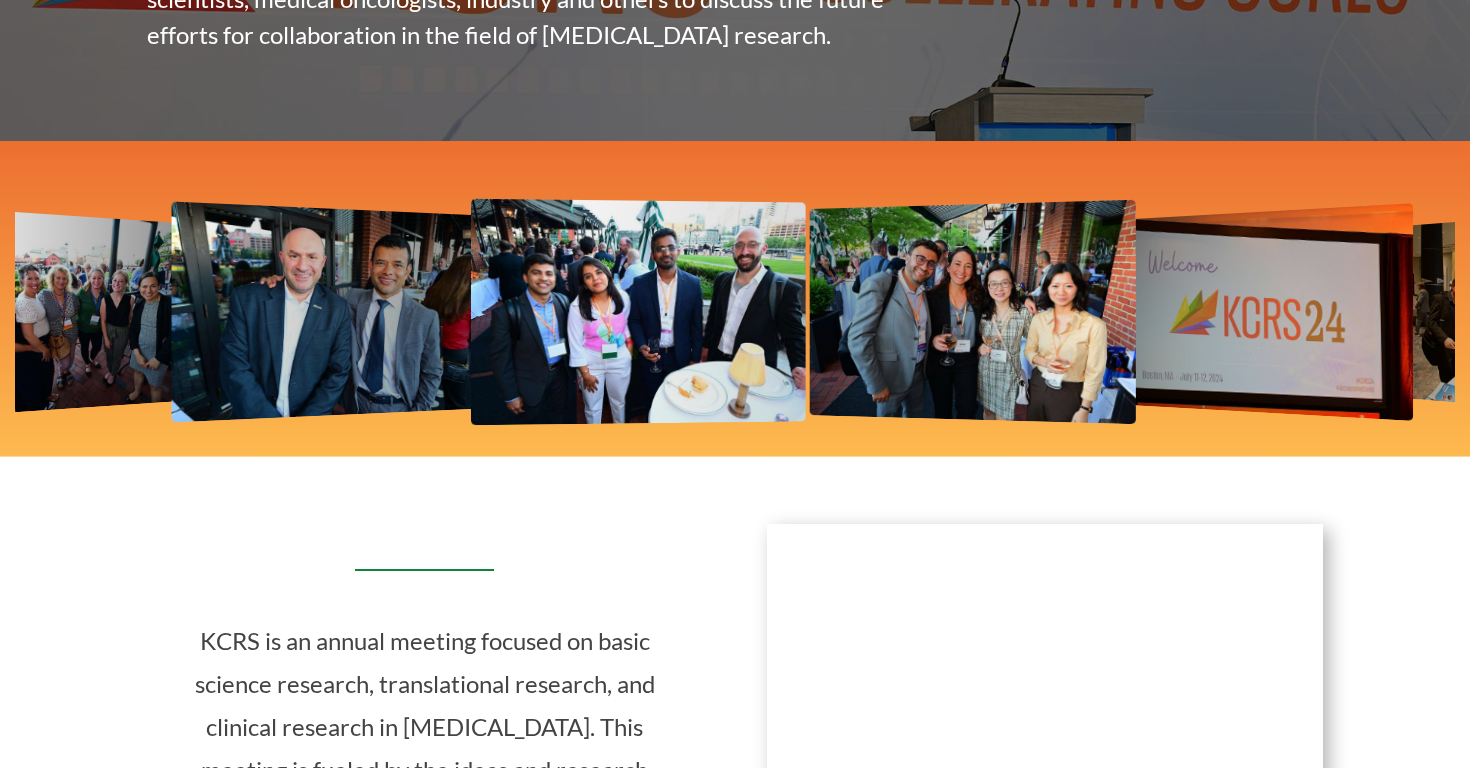 click at bounding box center (-1785, 312) 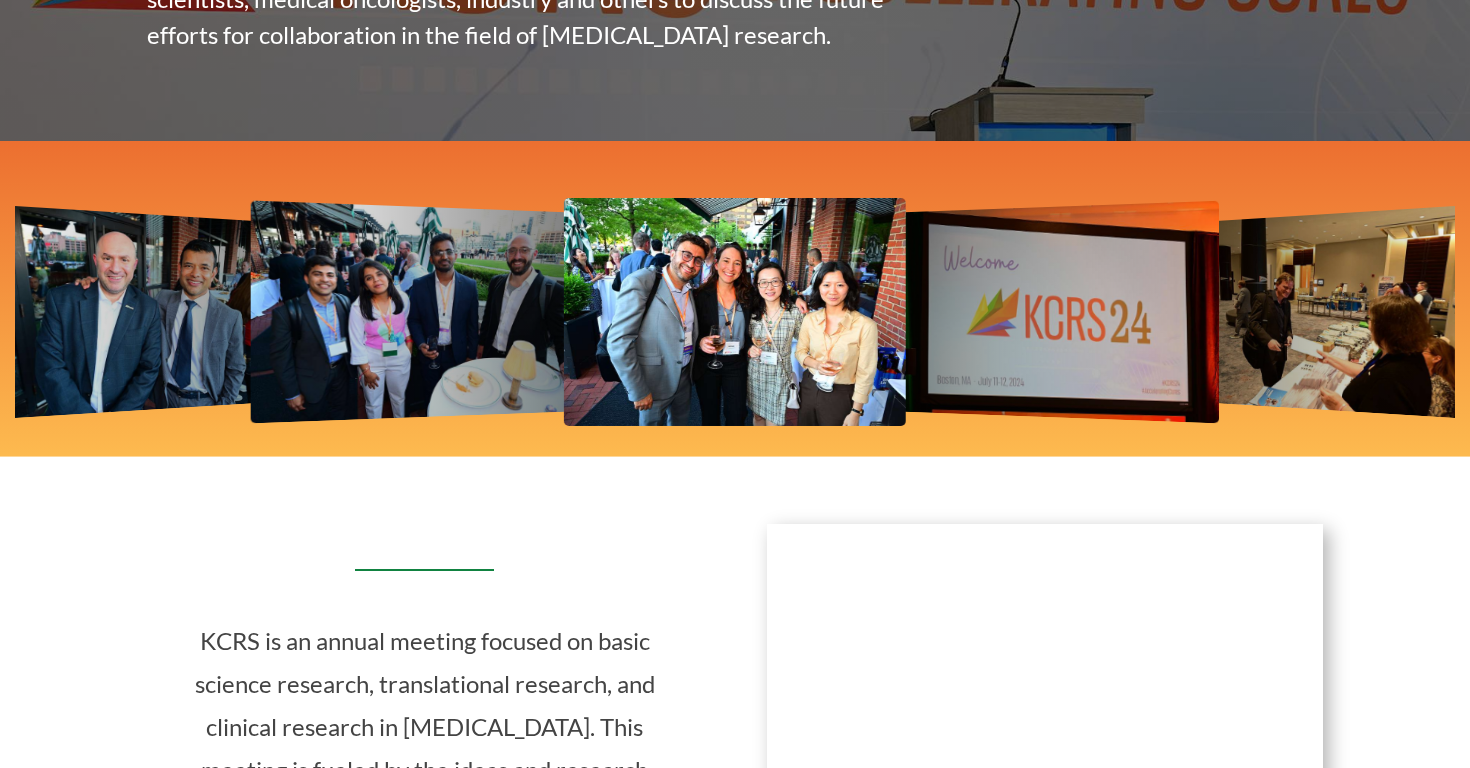 click at bounding box center [-2033, 312] 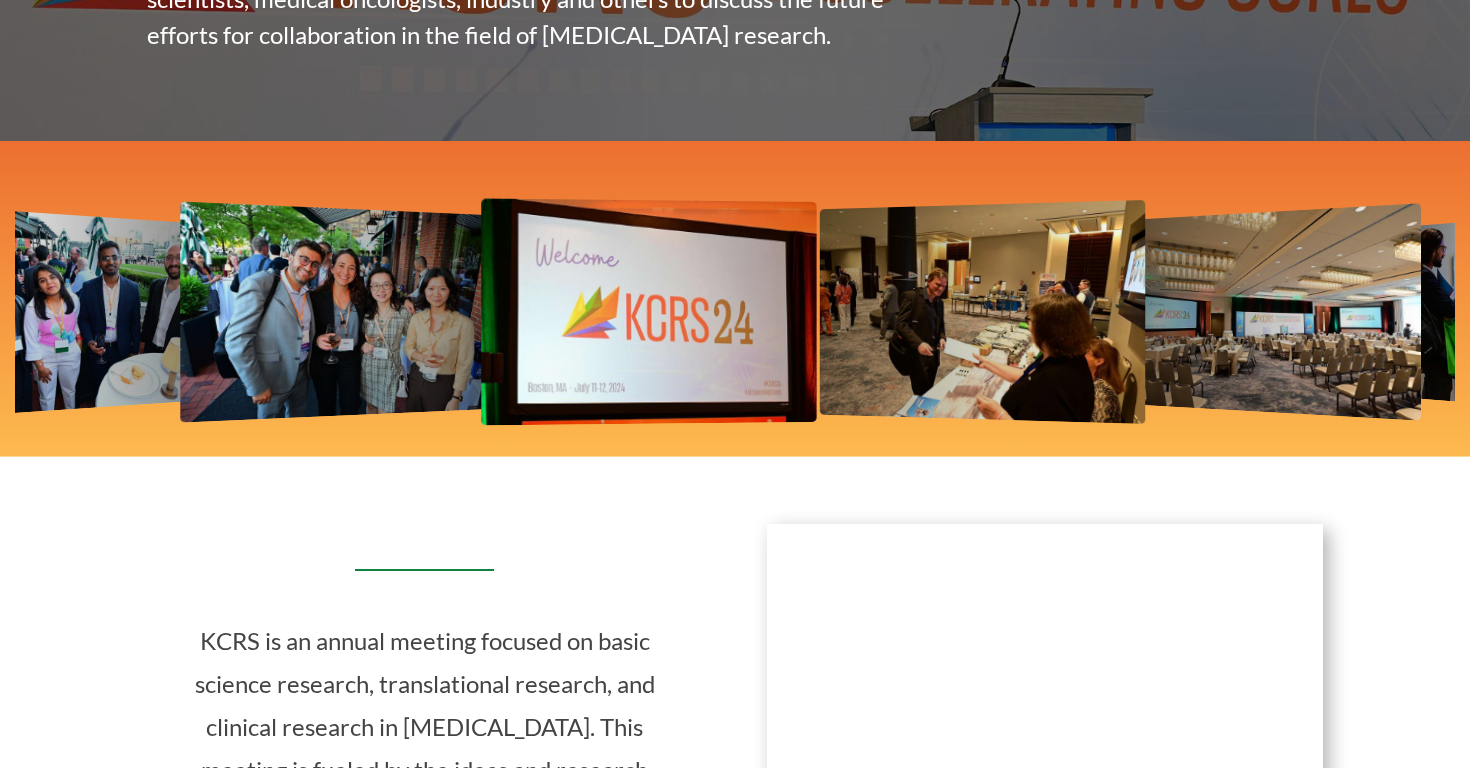 click at bounding box center [-1774, 312] 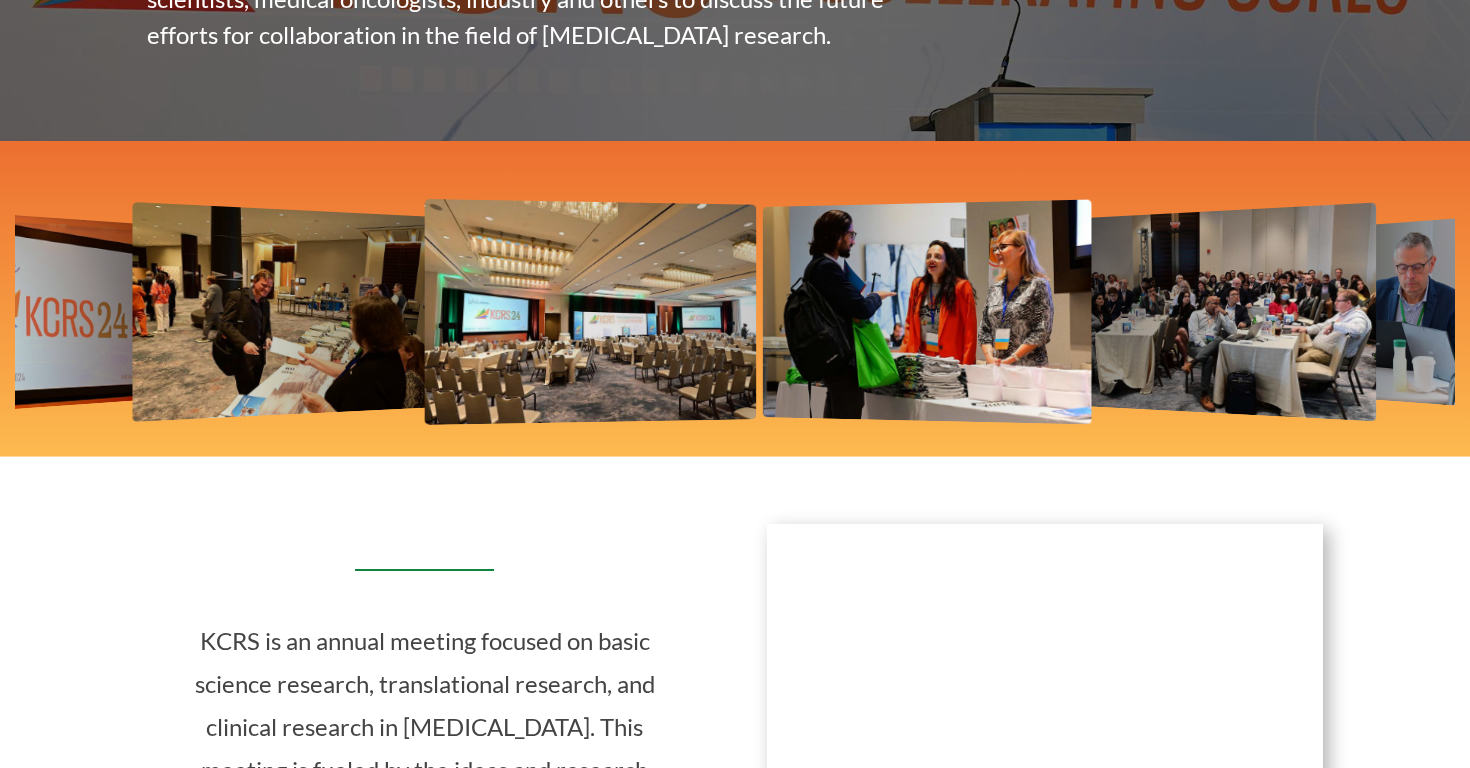 click at bounding box center [-1835, 312] 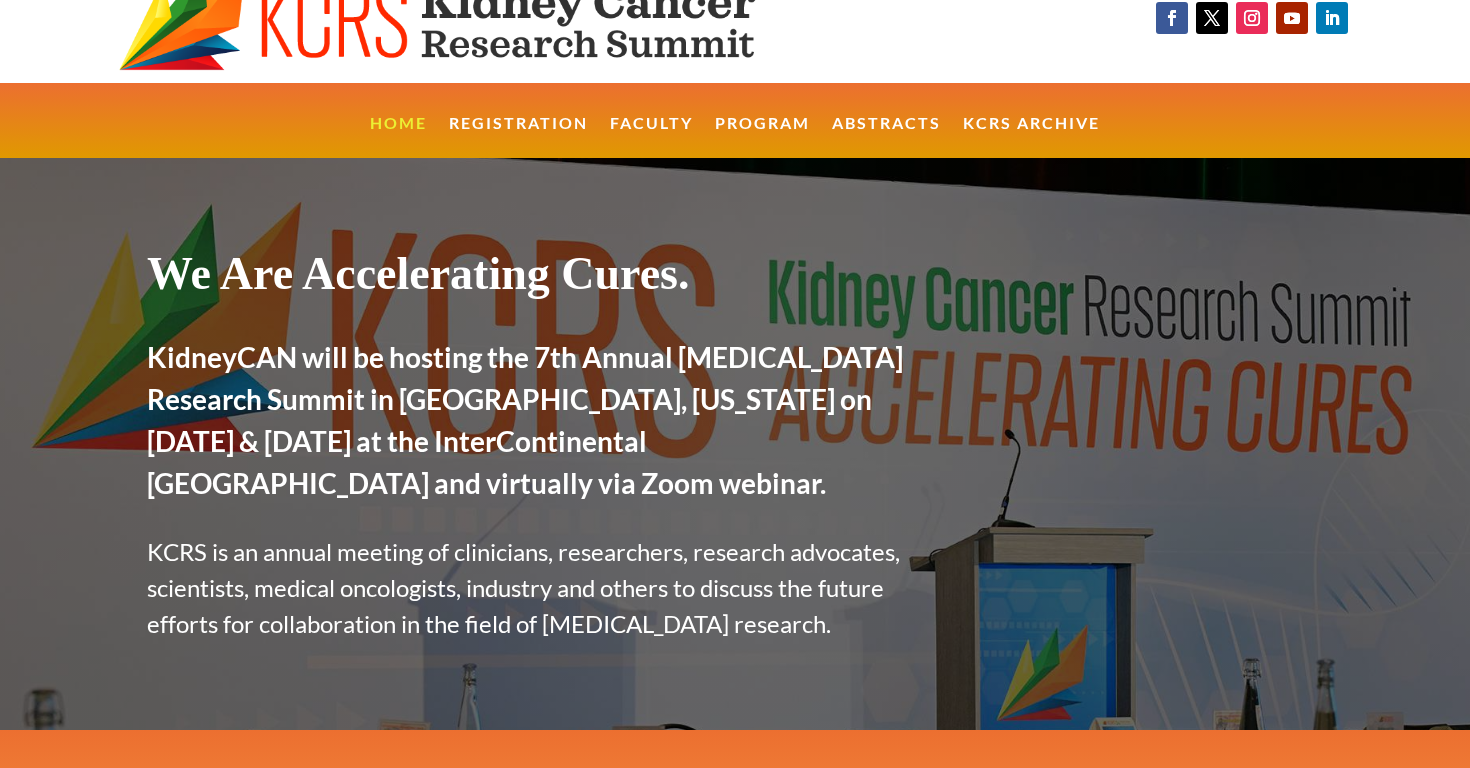 scroll, scrollTop: 0, scrollLeft: 0, axis: both 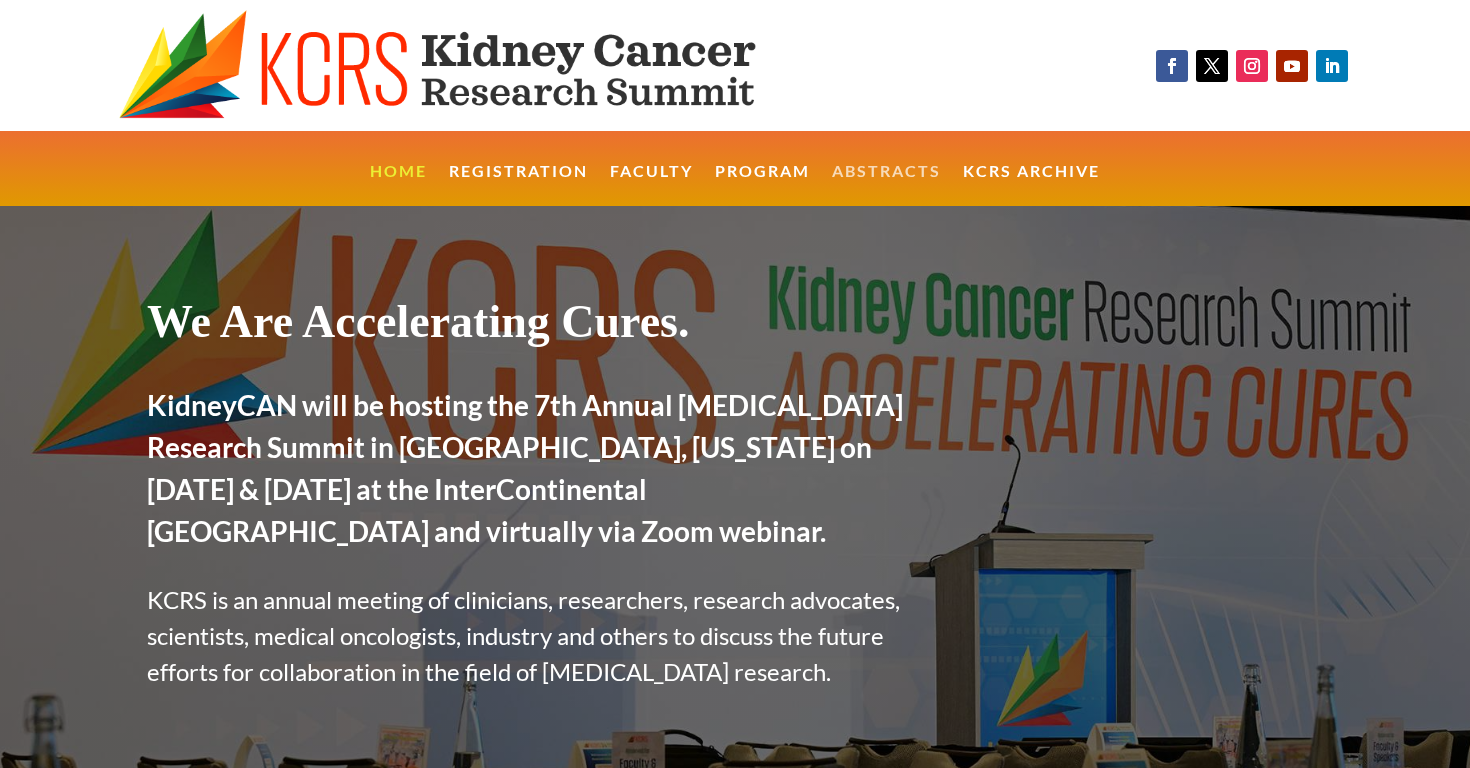 click on "Abstracts" at bounding box center (886, 185) 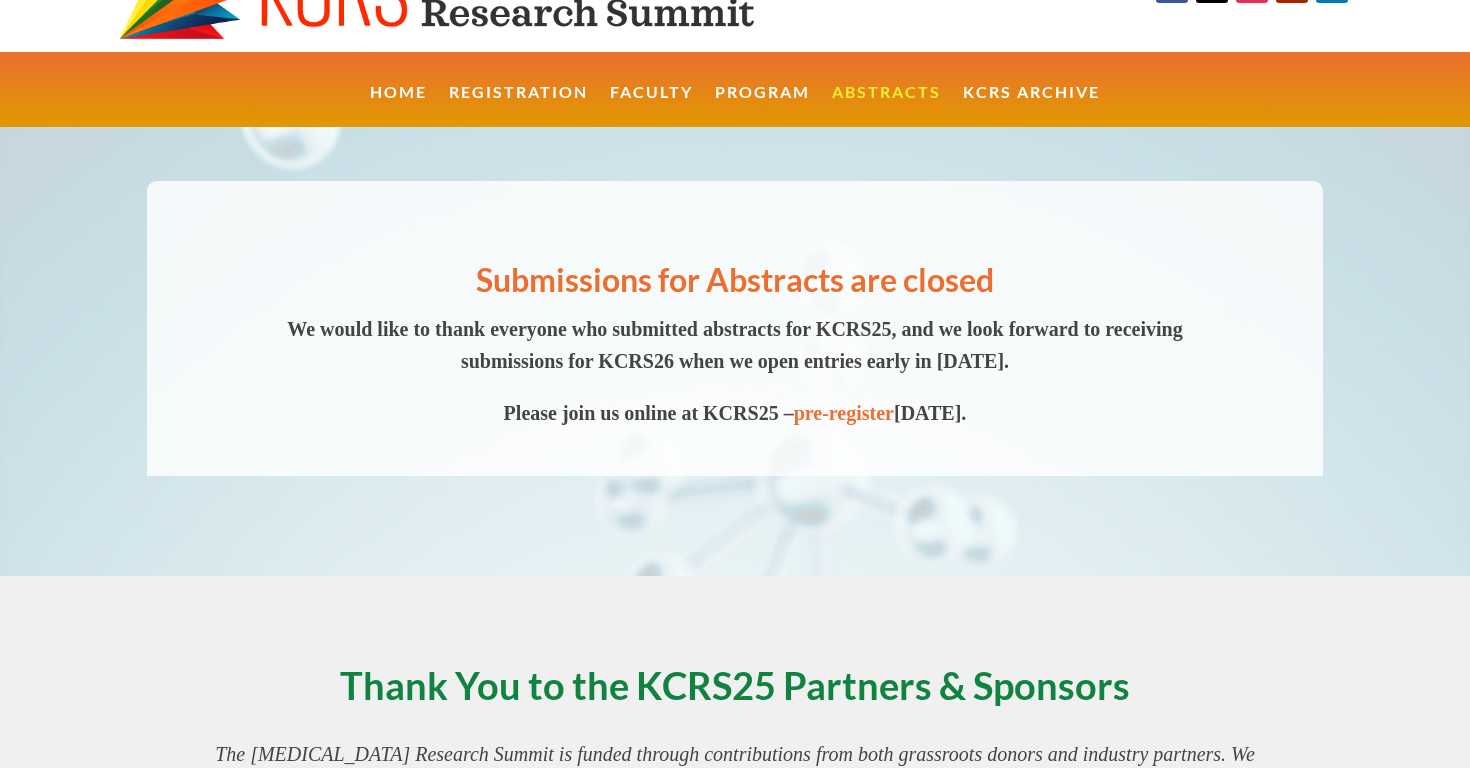 scroll, scrollTop: 0, scrollLeft: 0, axis: both 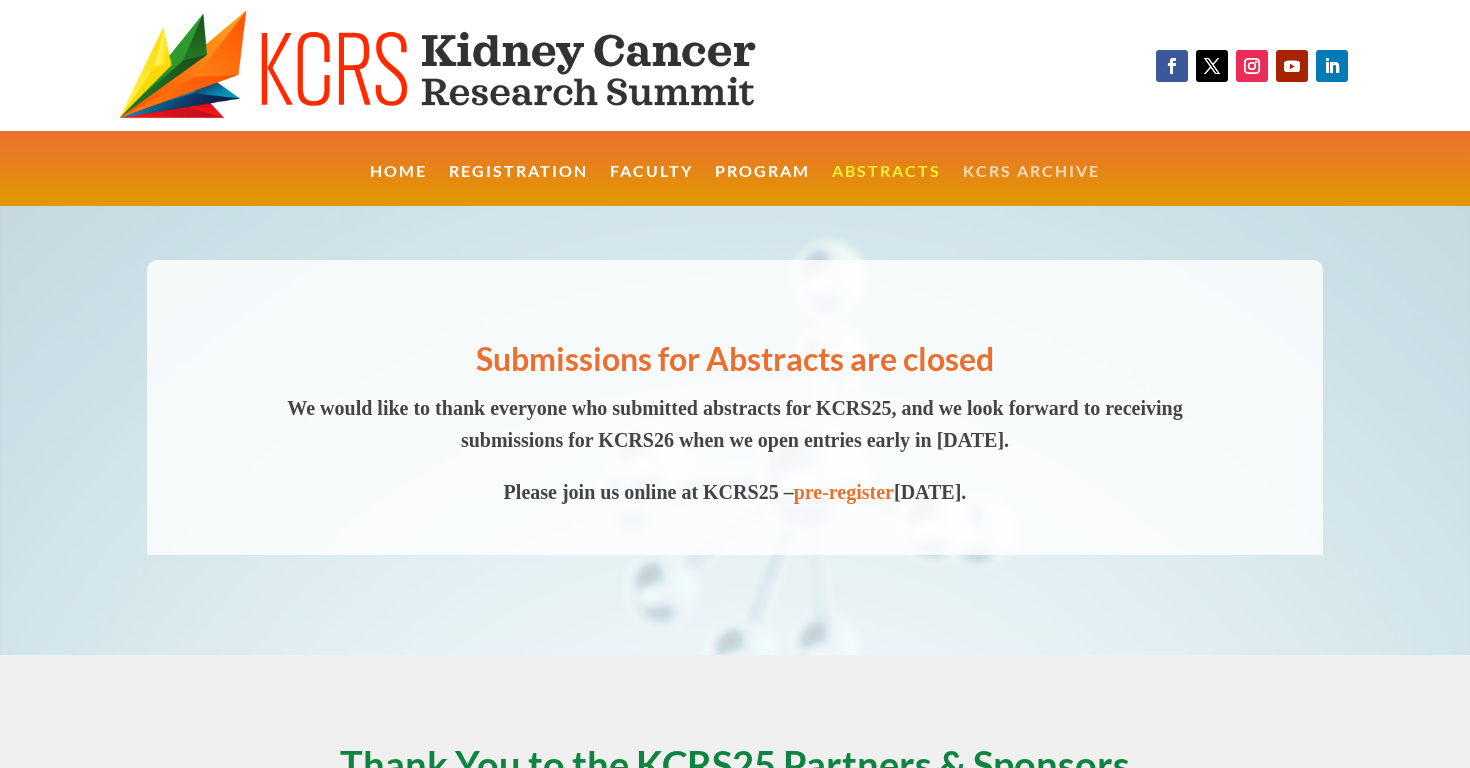 click on "KCRS Archive" at bounding box center [1031, 185] 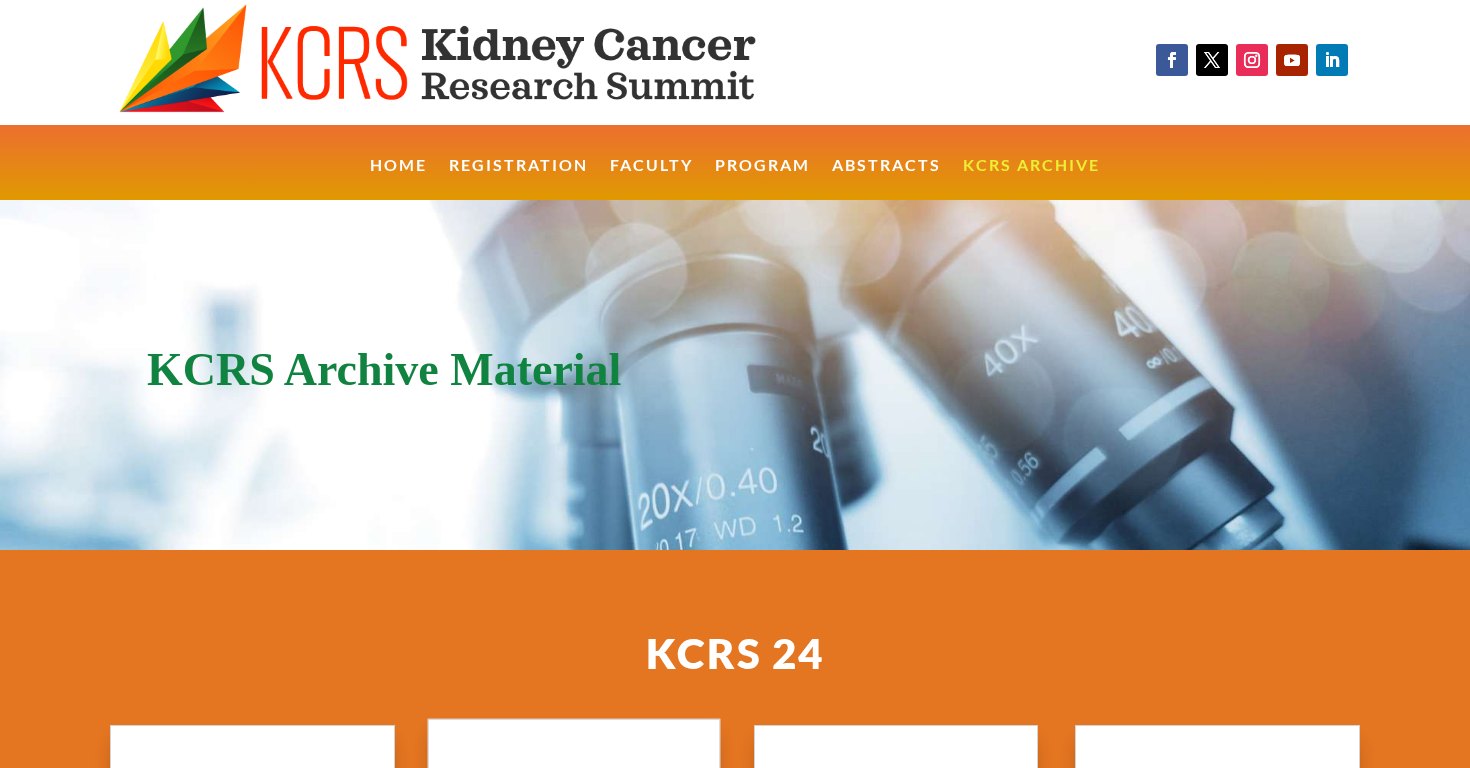 scroll, scrollTop: 0, scrollLeft: 0, axis: both 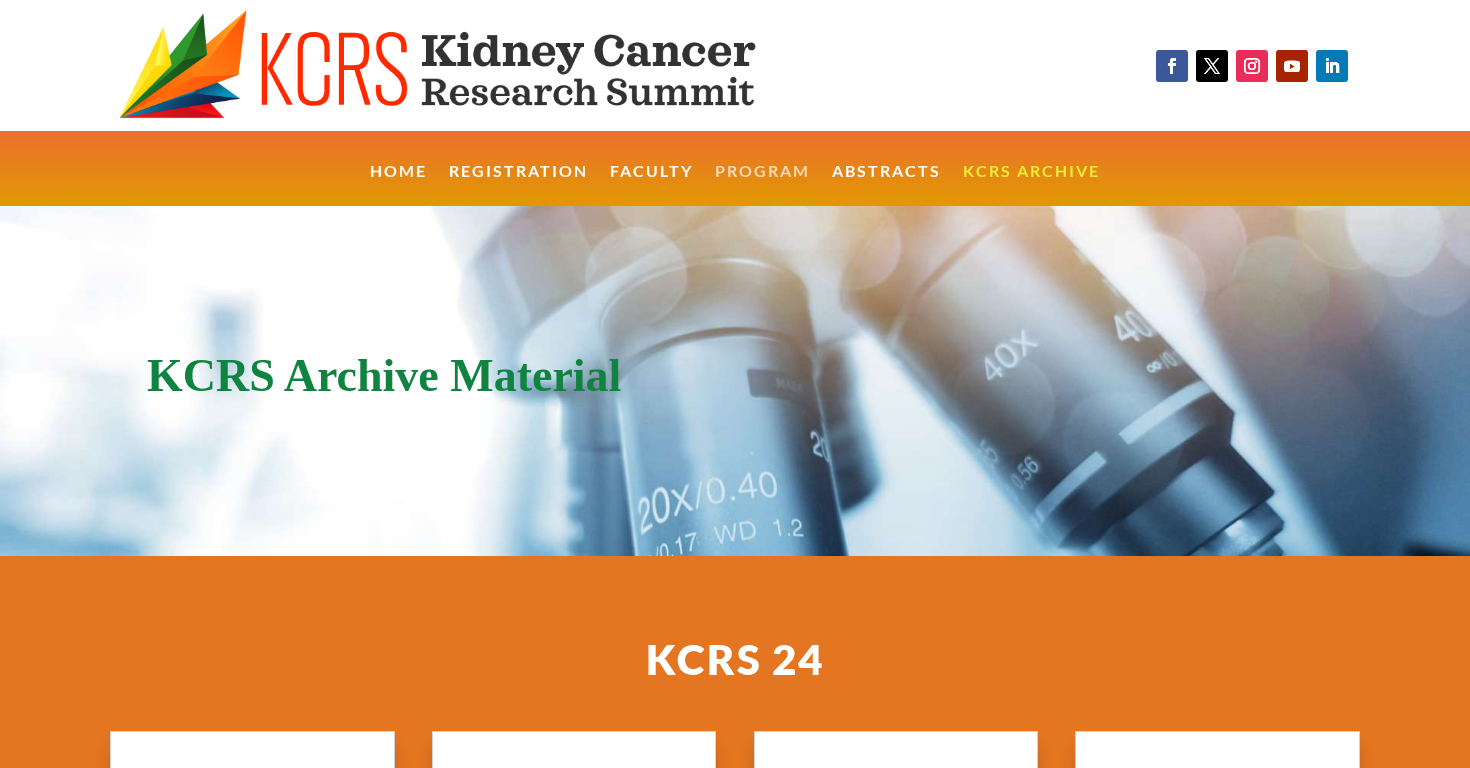 click on "Program" at bounding box center (762, 185) 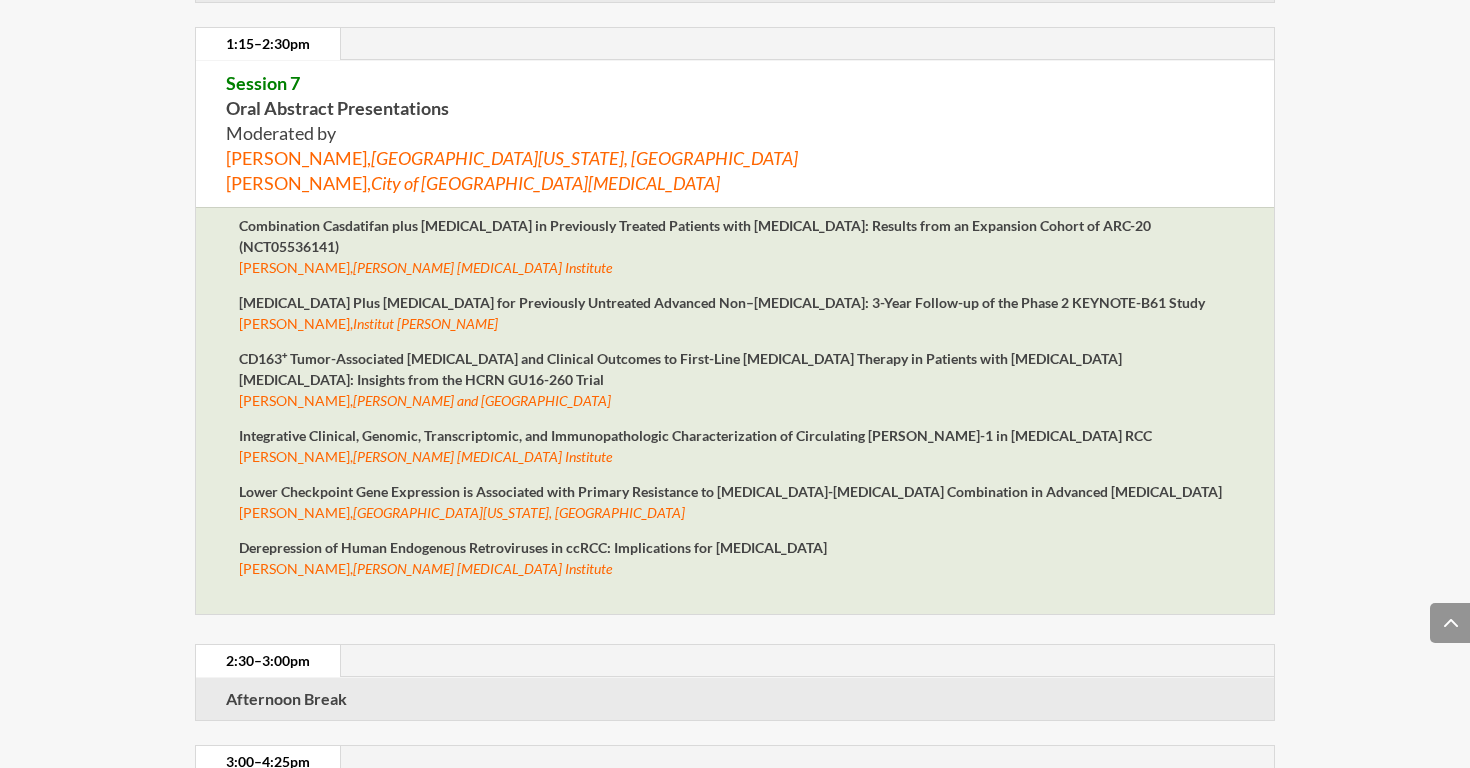 scroll, scrollTop: 8117, scrollLeft: 0, axis: vertical 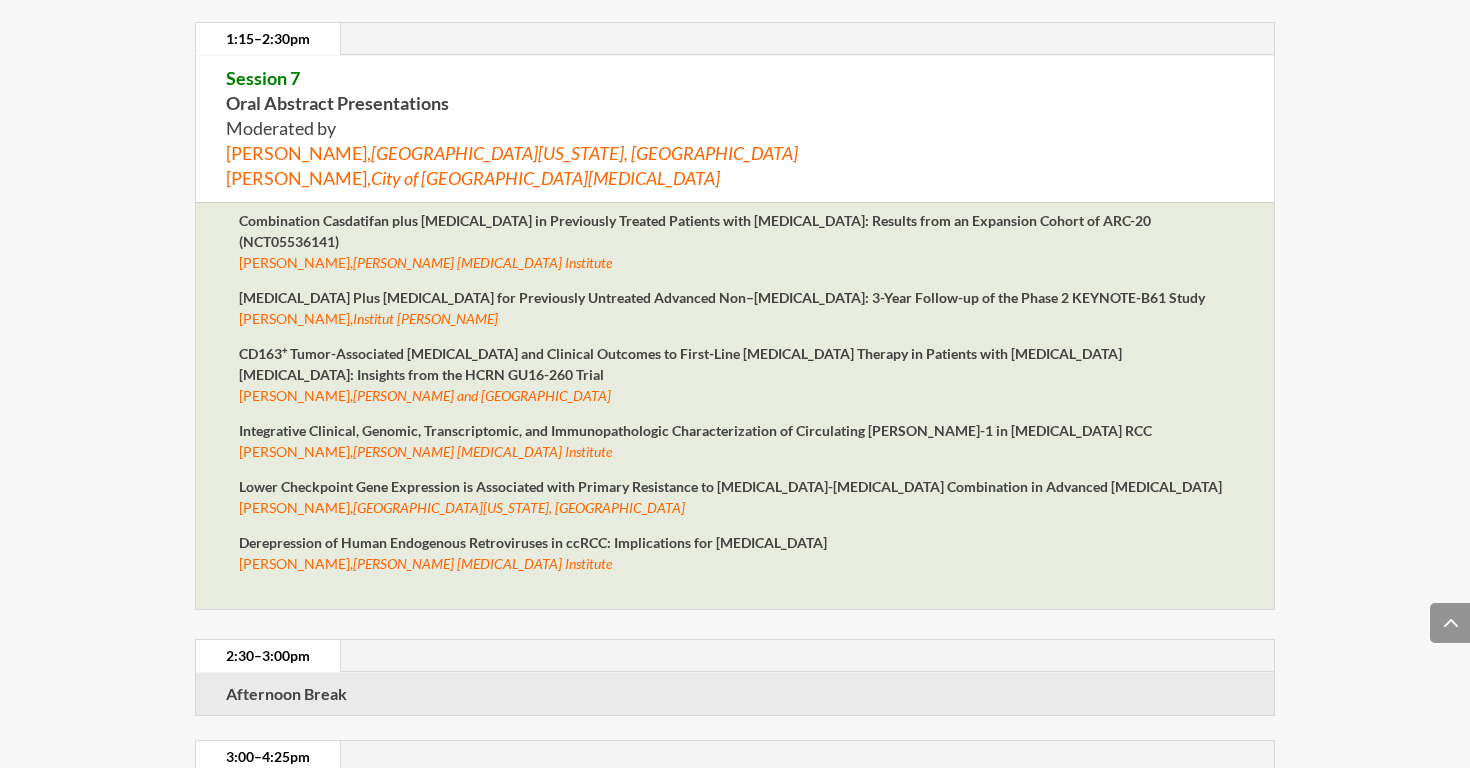 click on "CD163⁺ Tumor-Associated [MEDICAL_DATA] and Clinical Outcomes to First-Line [MEDICAL_DATA] Therapy in Patients with [MEDICAL_DATA] [MEDICAL_DATA]: Insights from the HCRN GU16-260 Trial" at bounding box center (680, 364) 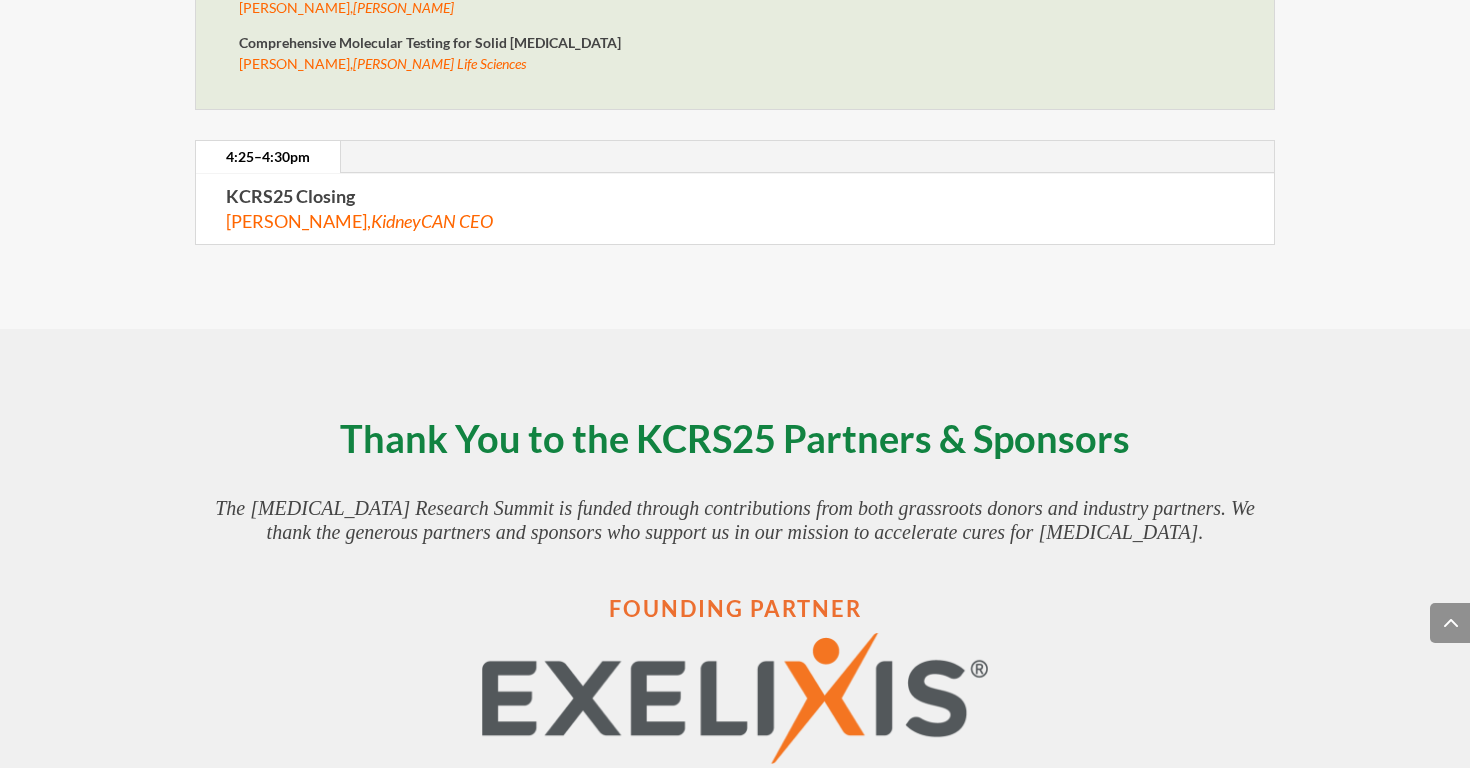 scroll, scrollTop: 9403, scrollLeft: 0, axis: vertical 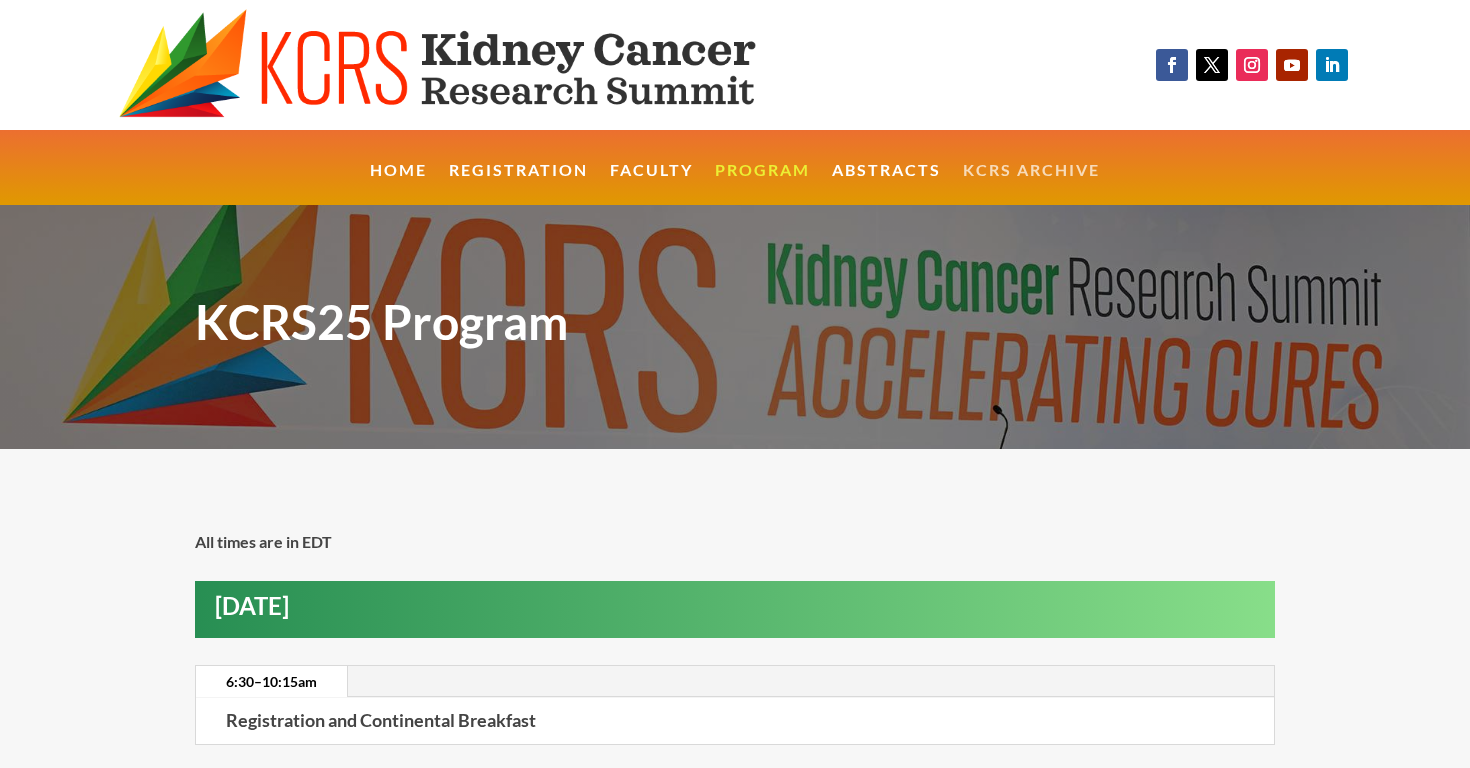 click on "KCRS Archive" at bounding box center [1031, 184] 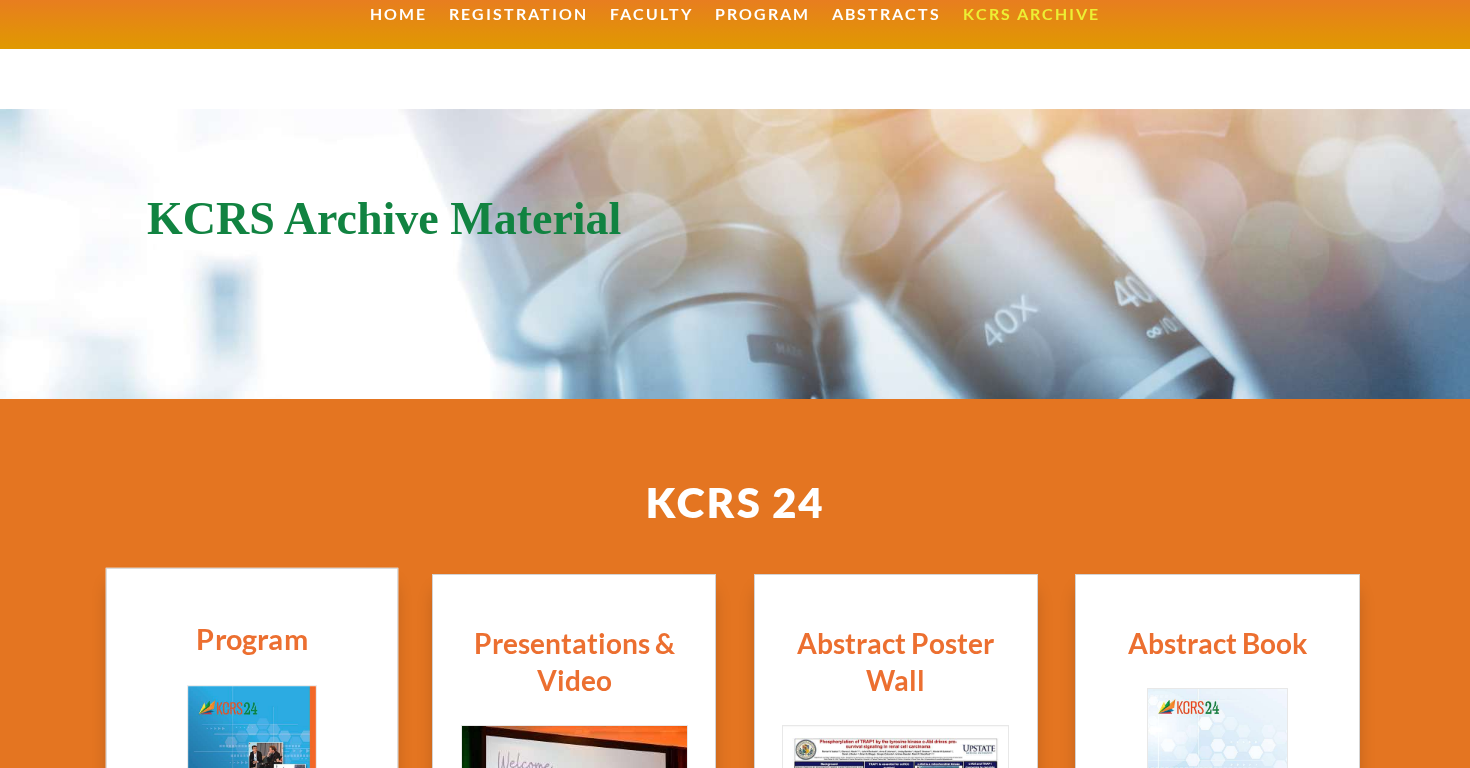 scroll, scrollTop: 0, scrollLeft: 0, axis: both 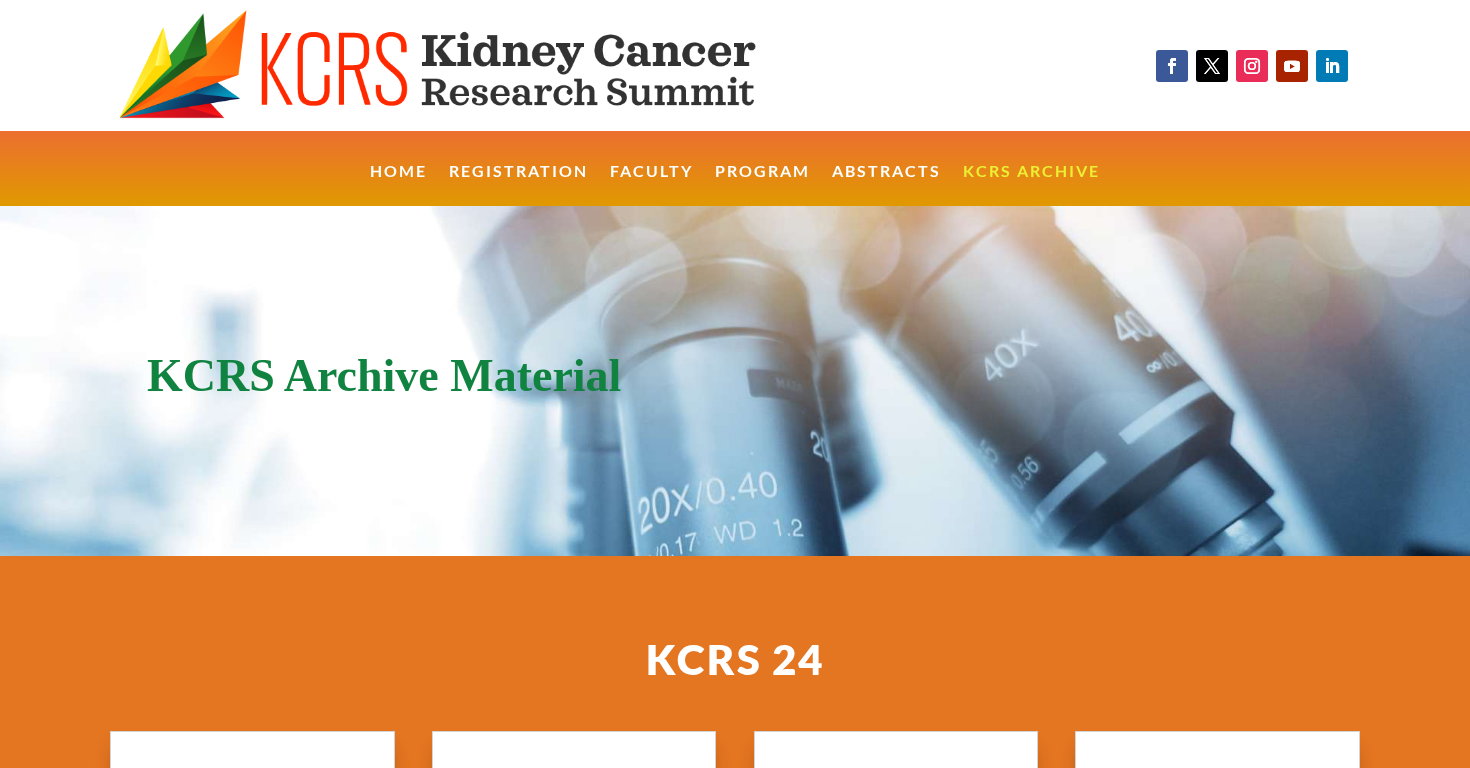 click on "Home Registration Faculty Program Abstracts KCRS Archive" at bounding box center (735, 169) 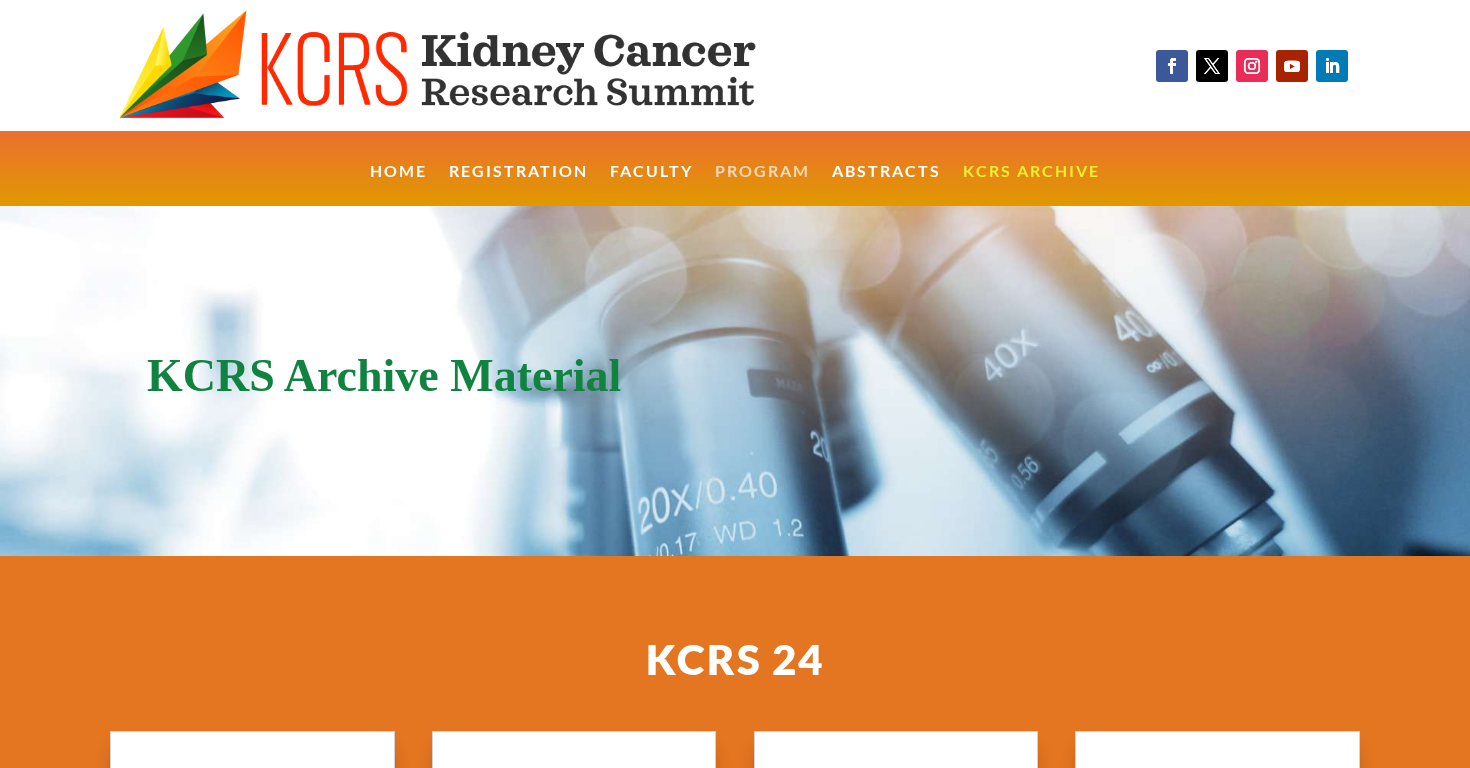 click on "Program" at bounding box center [762, 185] 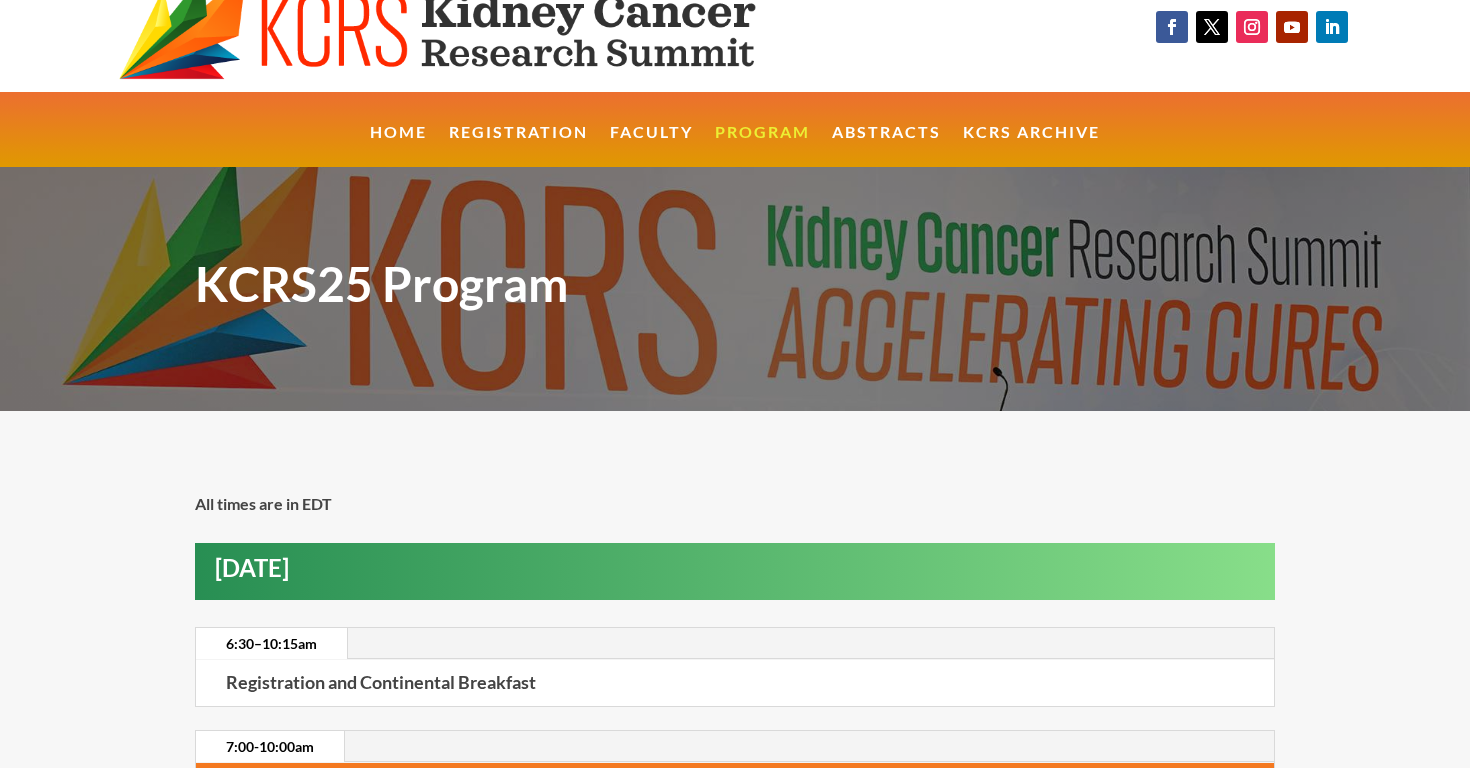 scroll, scrollTop: 0, scrollLeft: 0, axis: both 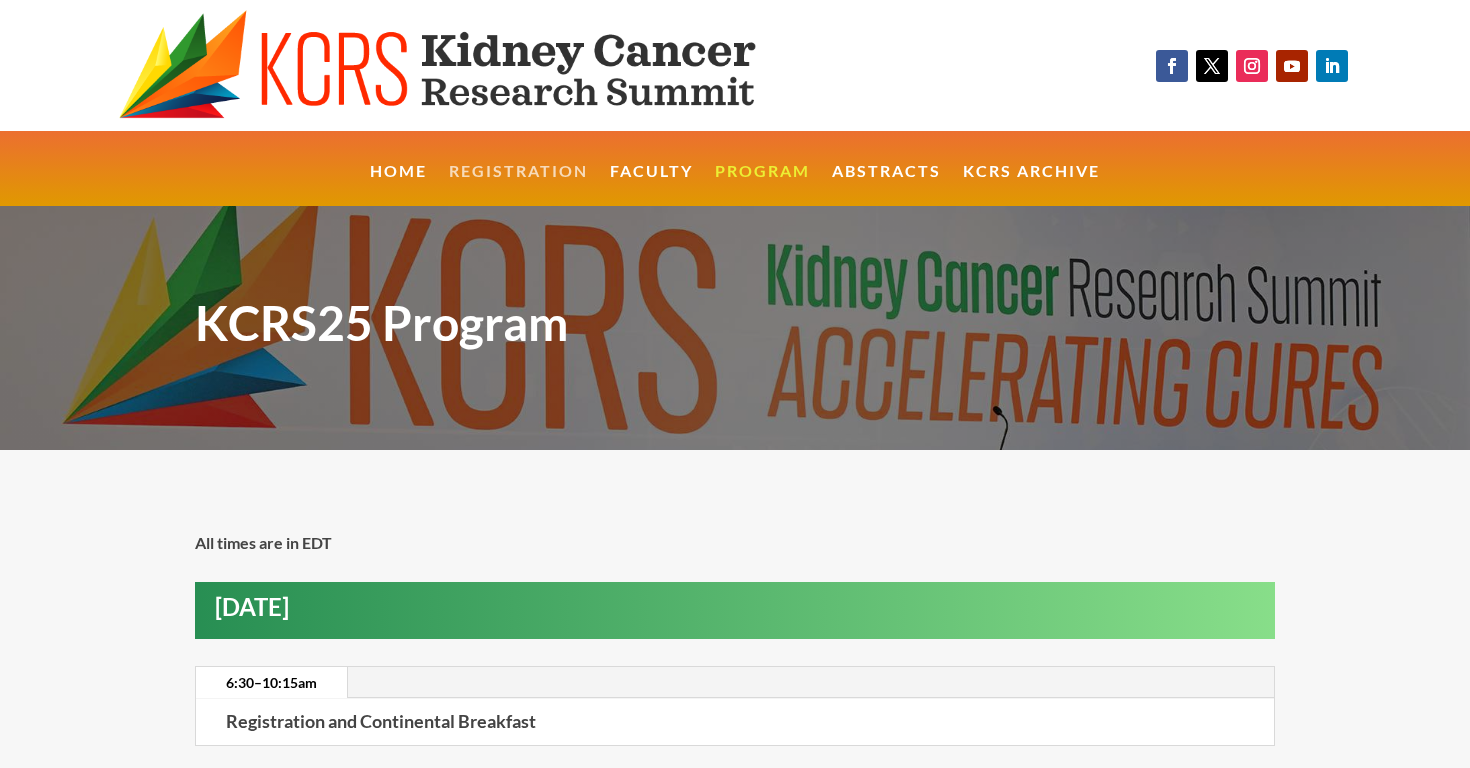 click on "Registration" at bounding box center (518, 185) 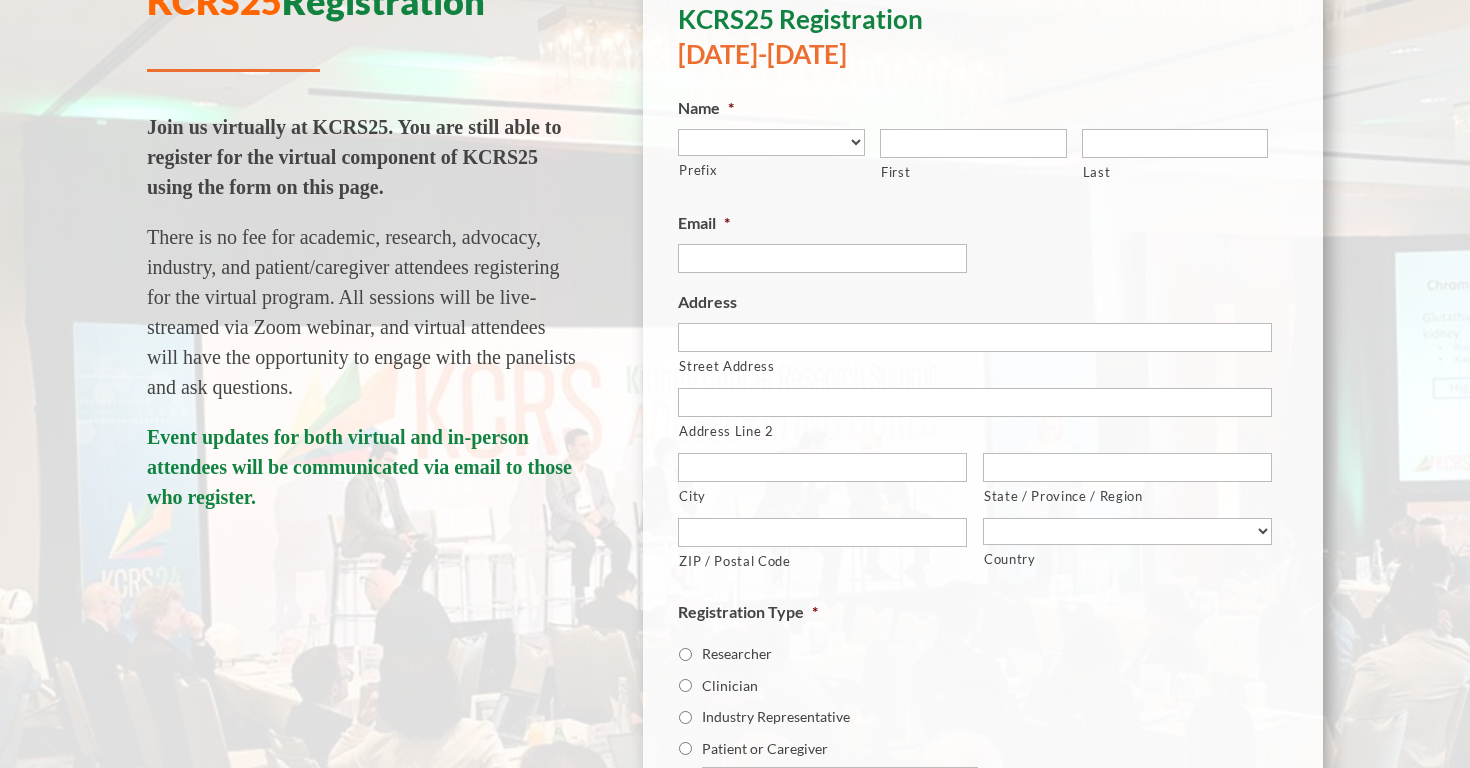 scroll, scrollTop: 0, scrollLeft: 0, axis: both 